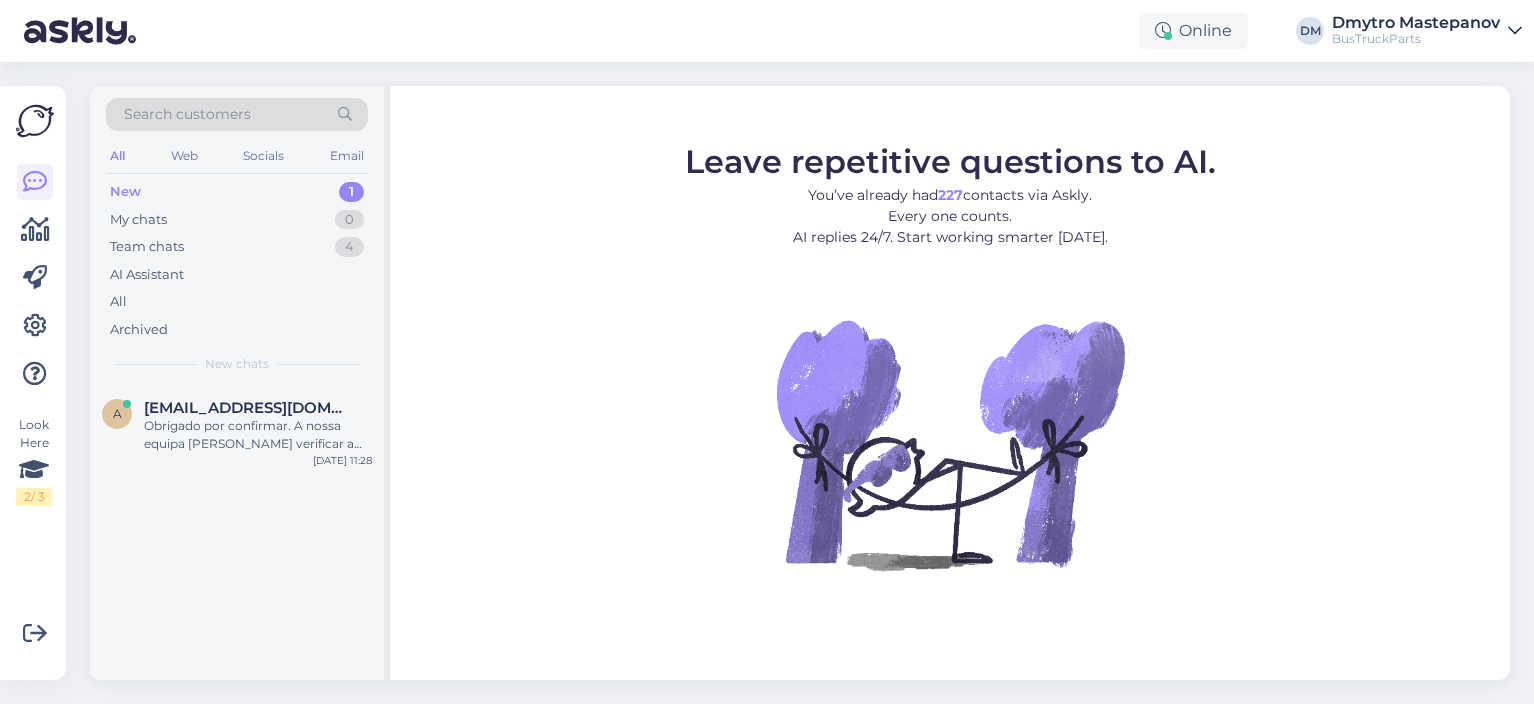 scroll, scrollTop: 0, scrollLeft: 0, axis: both 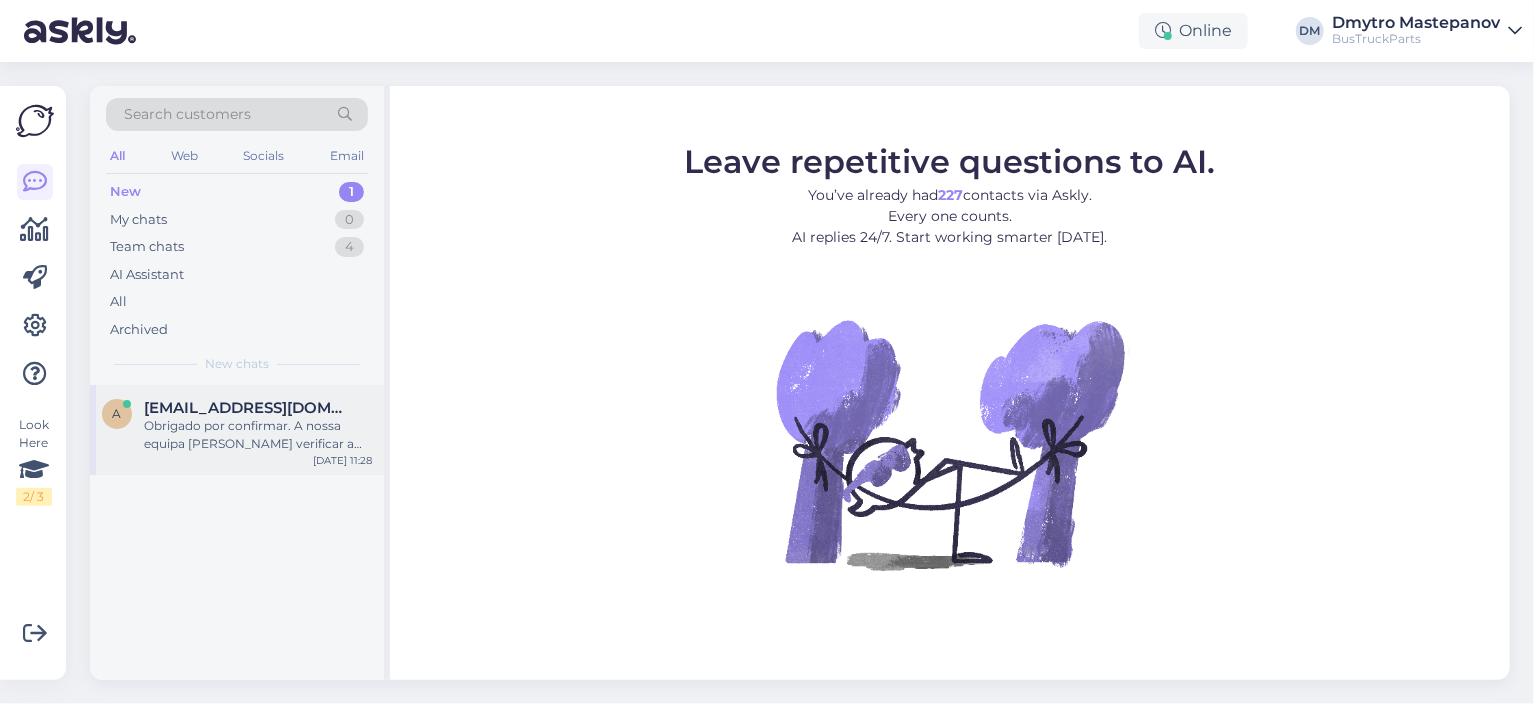 click on "Obrigado por confirmar. A nossa equipa [PERSON_NAME] verificar a disponibilidade [PERSON_NAME] para si." at bounding box center (258, 435) 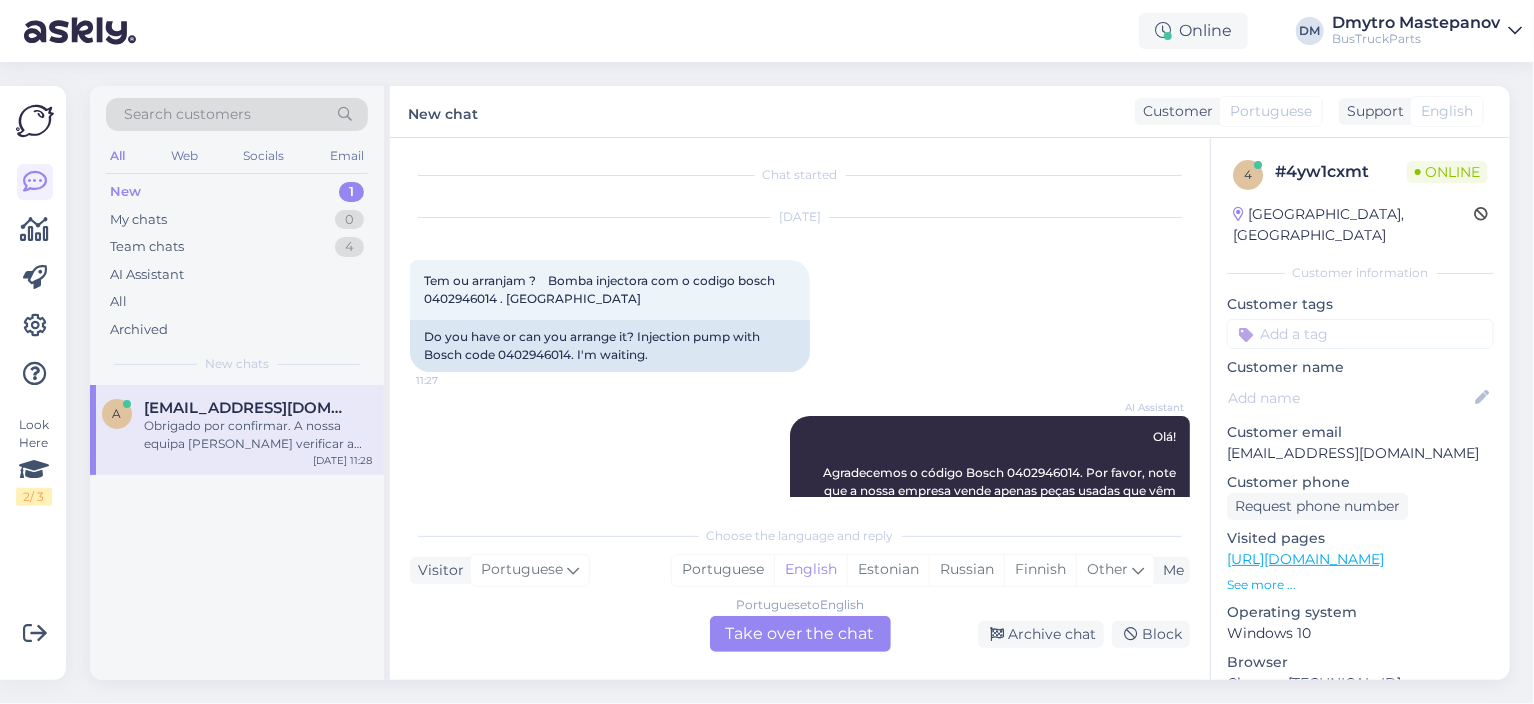 scroll, scrollTop: 0, scrollLeft: 0, axis: both 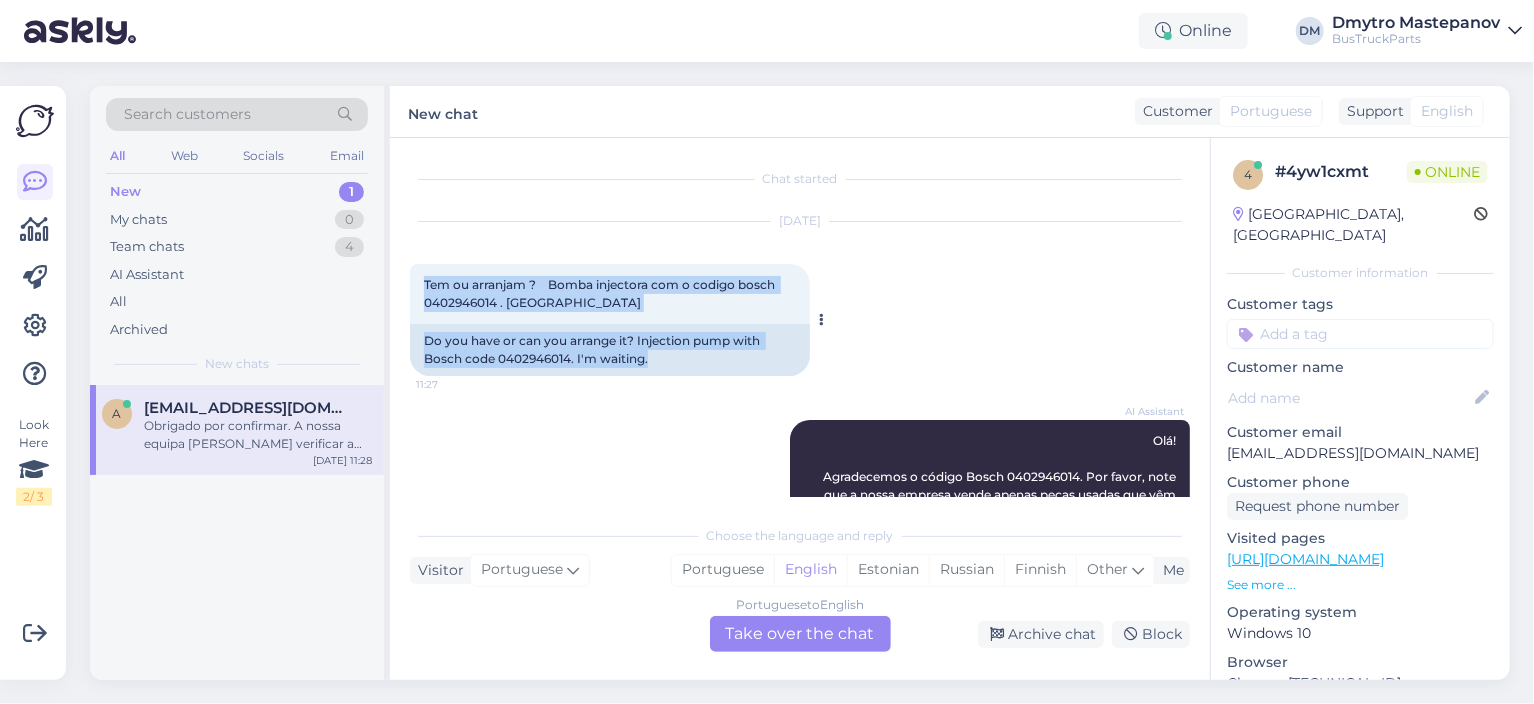 drag, startPoint x: 425, startPoint y: 285, endPoint x: 793, endPoint y: 359, distance: 375.3665 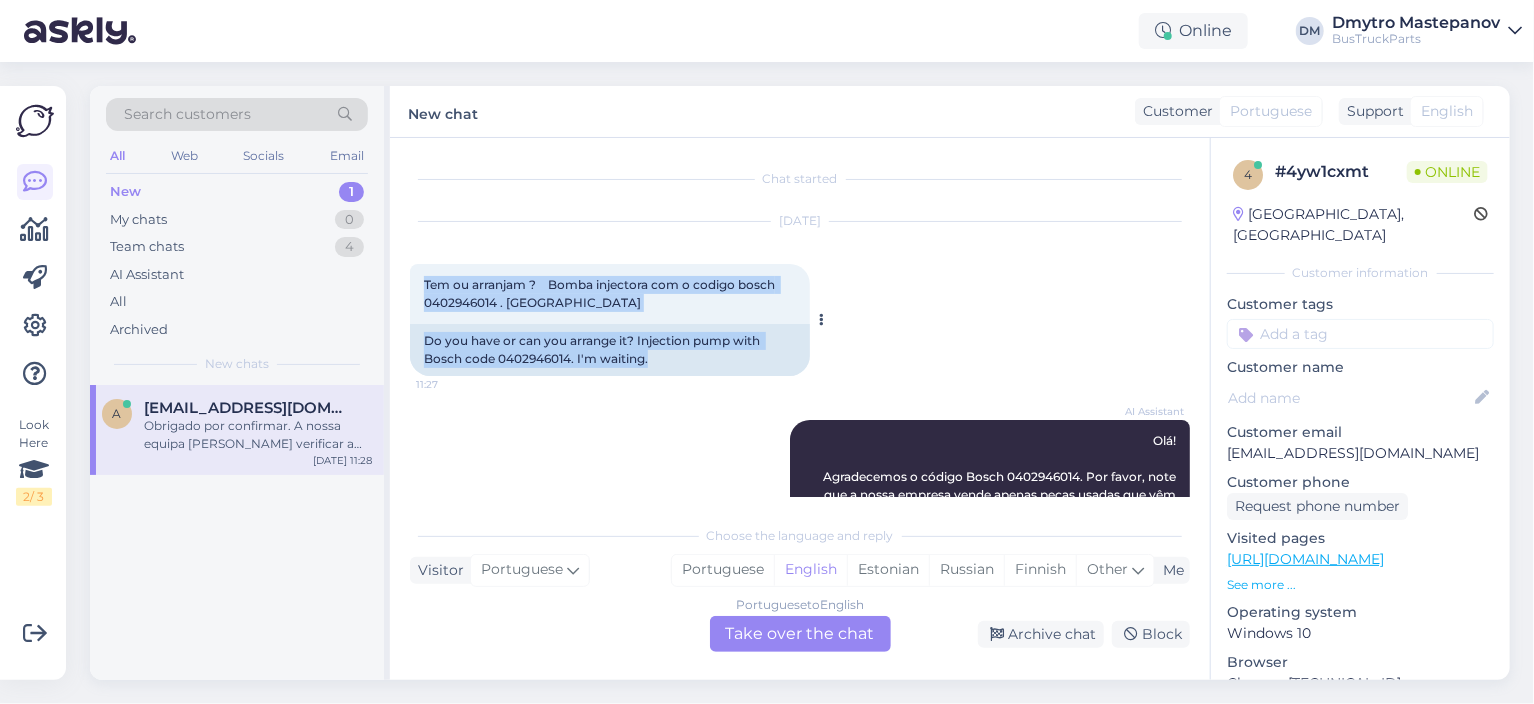 copy on "Tem ou arranjam ?    Bomba injectora com o codigo bosch 0402946014 . Aguardo 11:27  Do you have or can you arrange it? Injection pump with Bosch code 0402946014. I'm waiting." 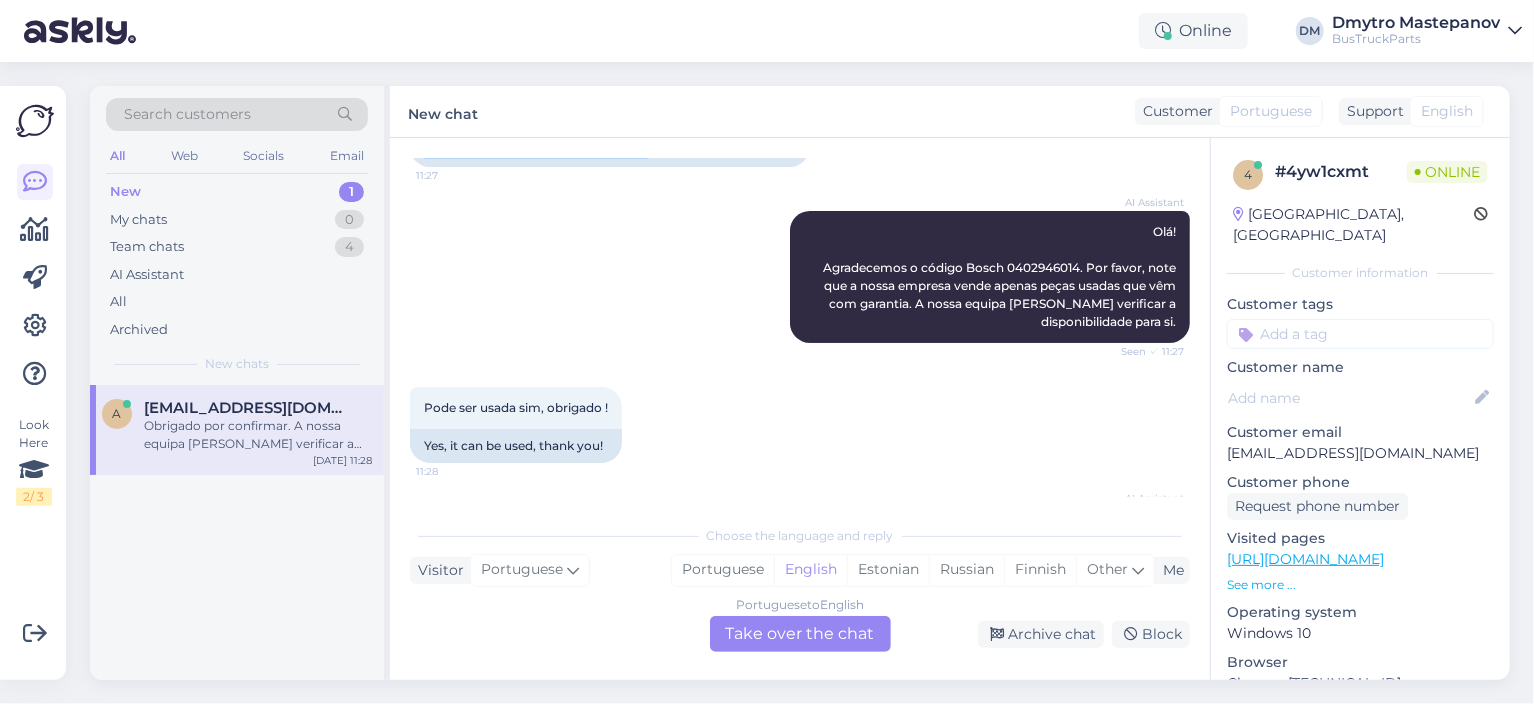 scroll, scrollTop: 210, scrollLeft: 0, axis: vertical 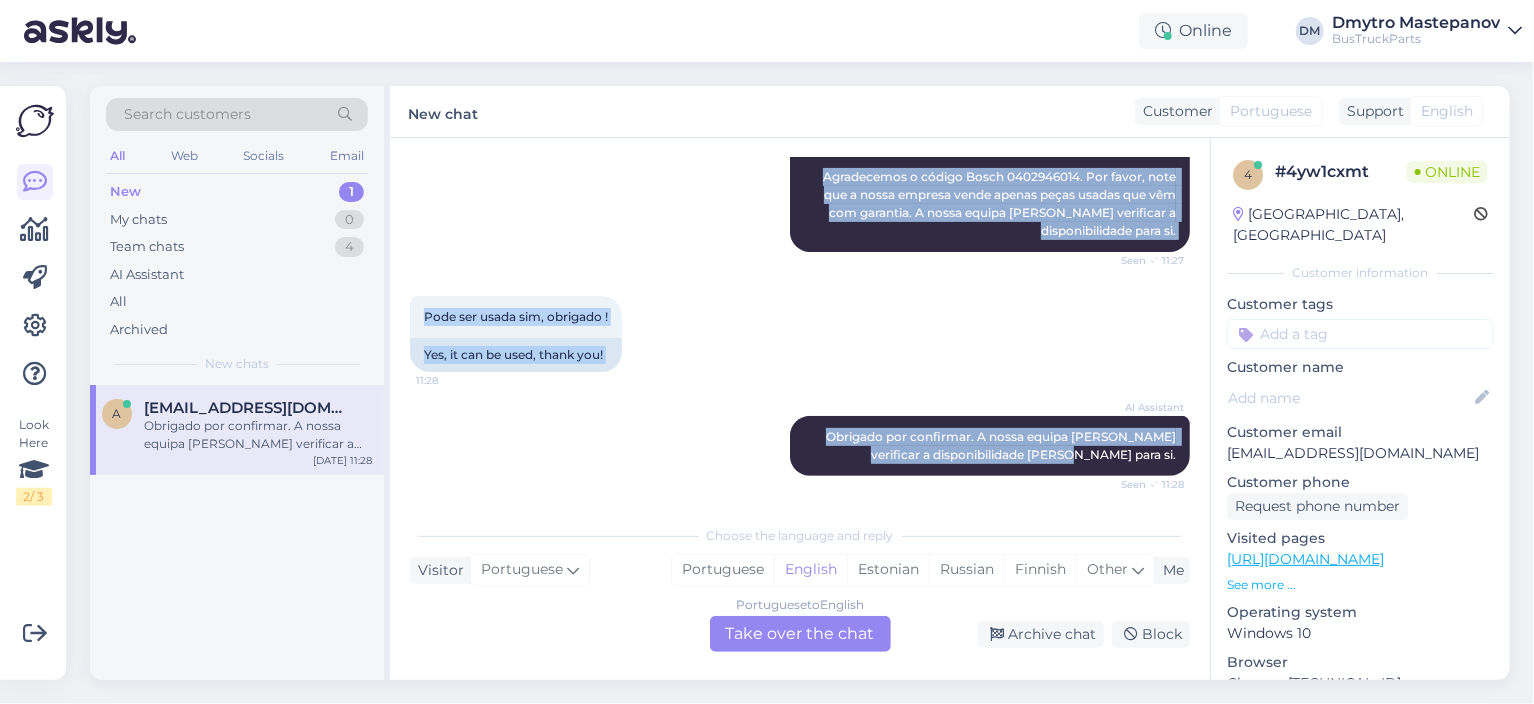 drag, startPoint x: 811, startPoint y: 175, endPoint x: 1182, endPoint y: 465, distance: 470.89383 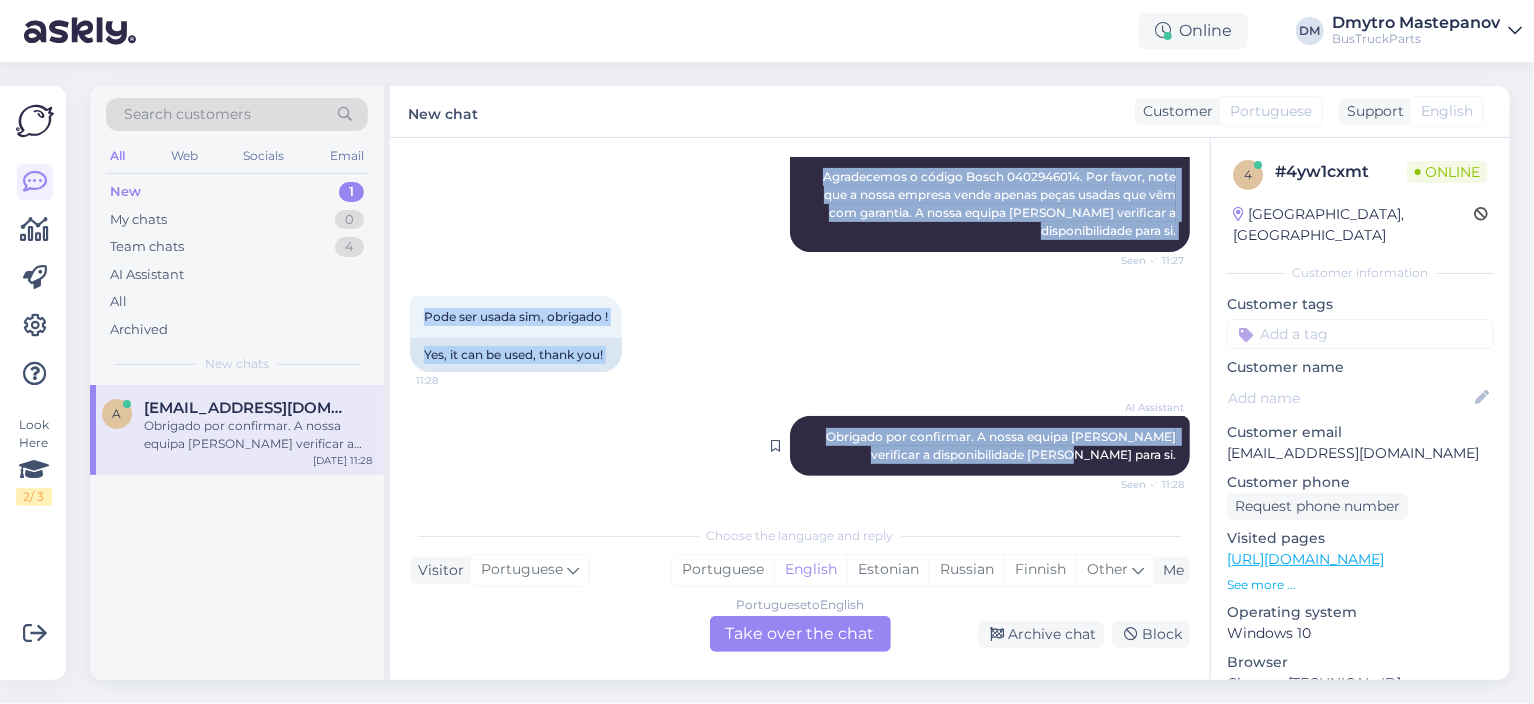 copy on "Agradecemos o código Bosch 0402946014. Por favor, note que a nossa empresa vende apenas peças usadas que vêm com garantia. A nossa equipa [PERSON_NAME] verificar a disponibilidade para si. Seen ✓ 11:27  Pode ser usada sim, obrigado ! 11:28  Yes, it can be used, thank you! AI Assistant Obrigado por confirmar. A nossa equipa [PERSON_NAME] verificar a disponibilidade [PERSON_NAME] para si." 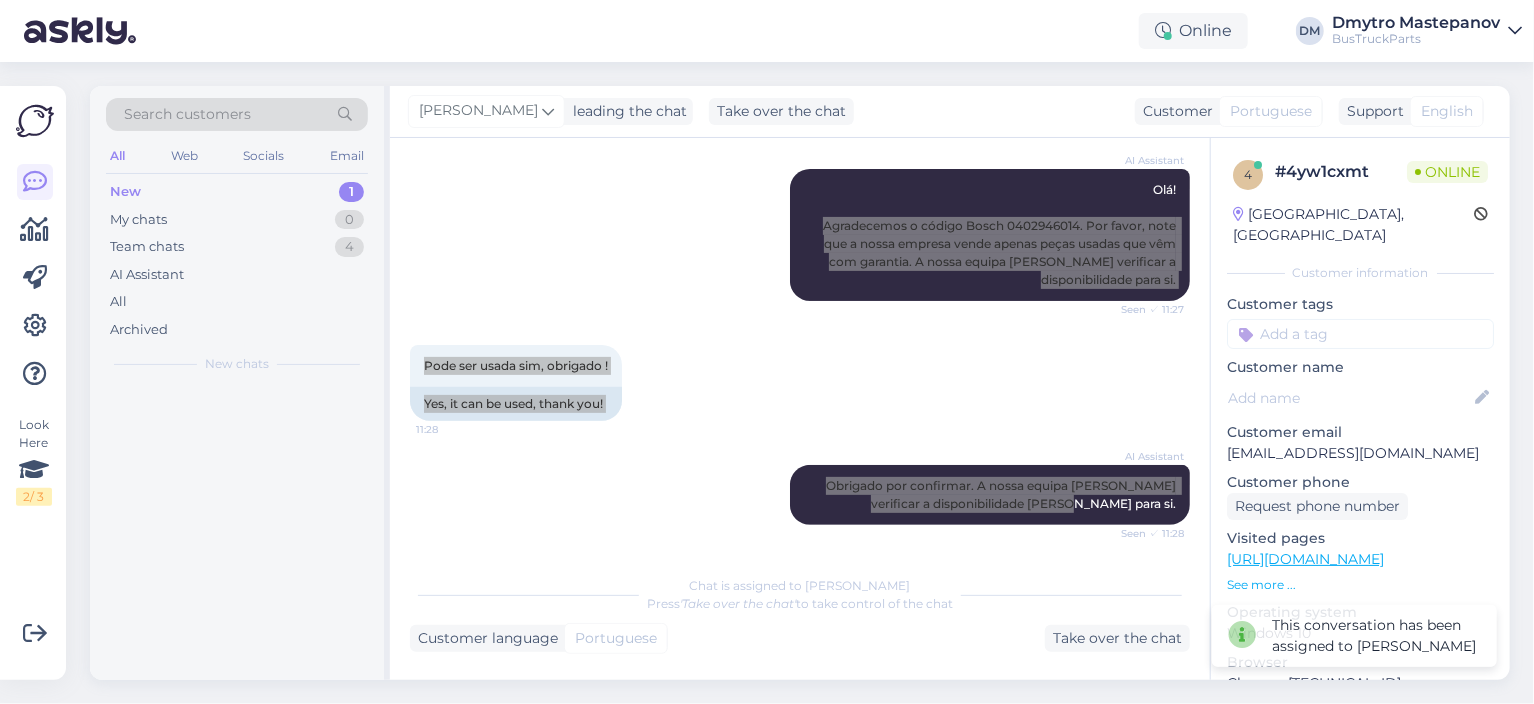 scroll, scrollTop: 251, scrollLeft: 0, axis: vertical 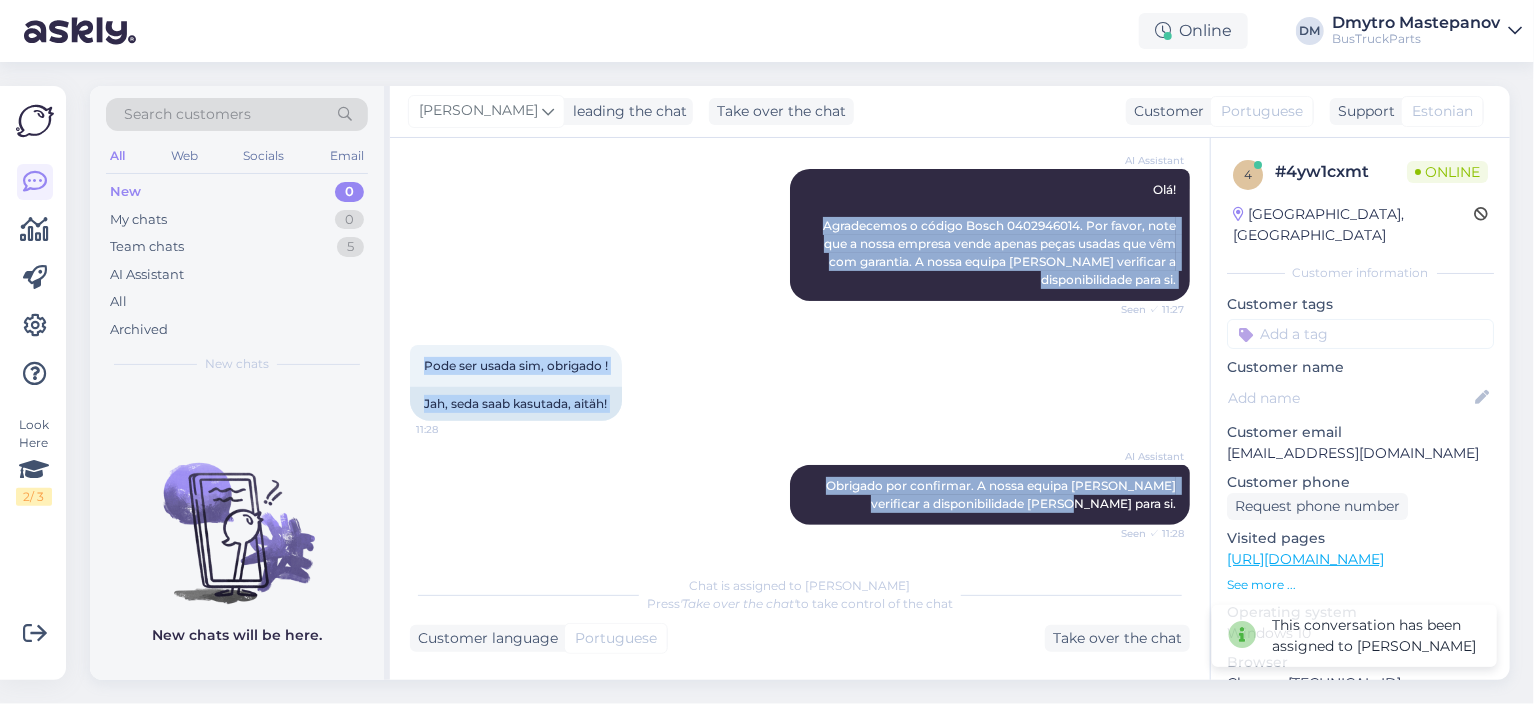 click on "AI Assistant Olá!
Agradecemos o código Bosch 0402946014. Por favor, note que a nossa empresa vende apenas peças usadas que vêm com garantia. A nossa equipa [PERSON_NAME] verificar a disponibilidade para si. Seen ✓ 11:27" at bounding box center (800, 235) 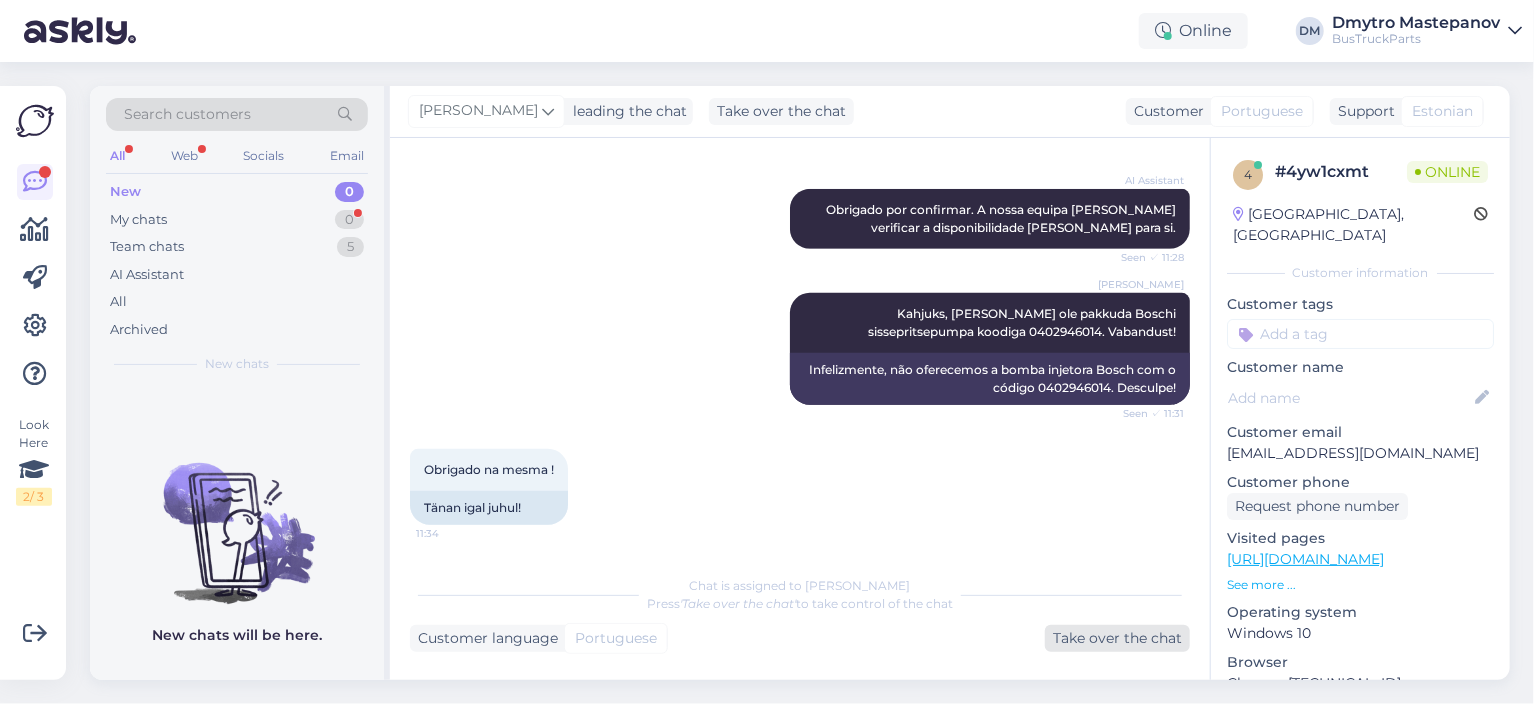 scroll, scrollTop: 647, scrollLeft: 0, axis: vertical 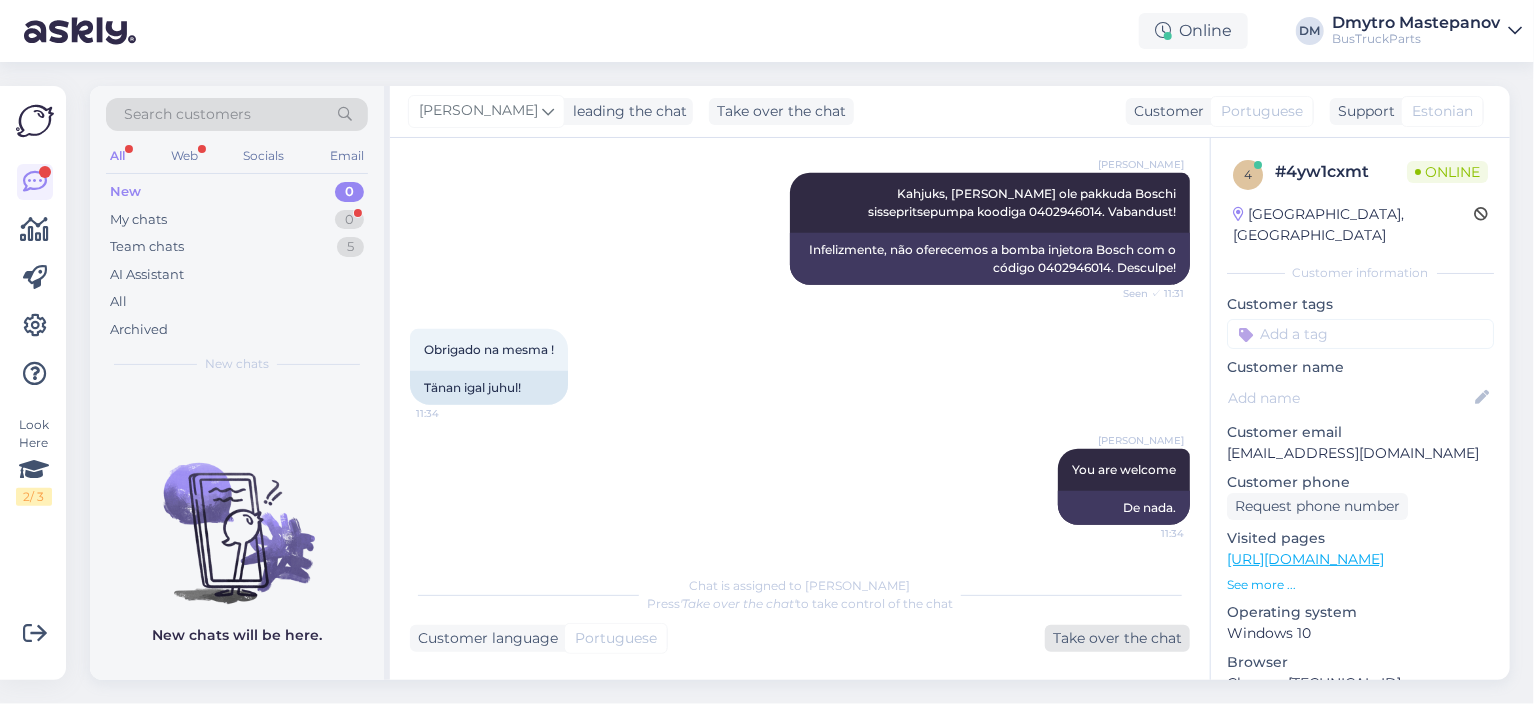 click on "Take over the chat" at bounding box center (1117, 638) 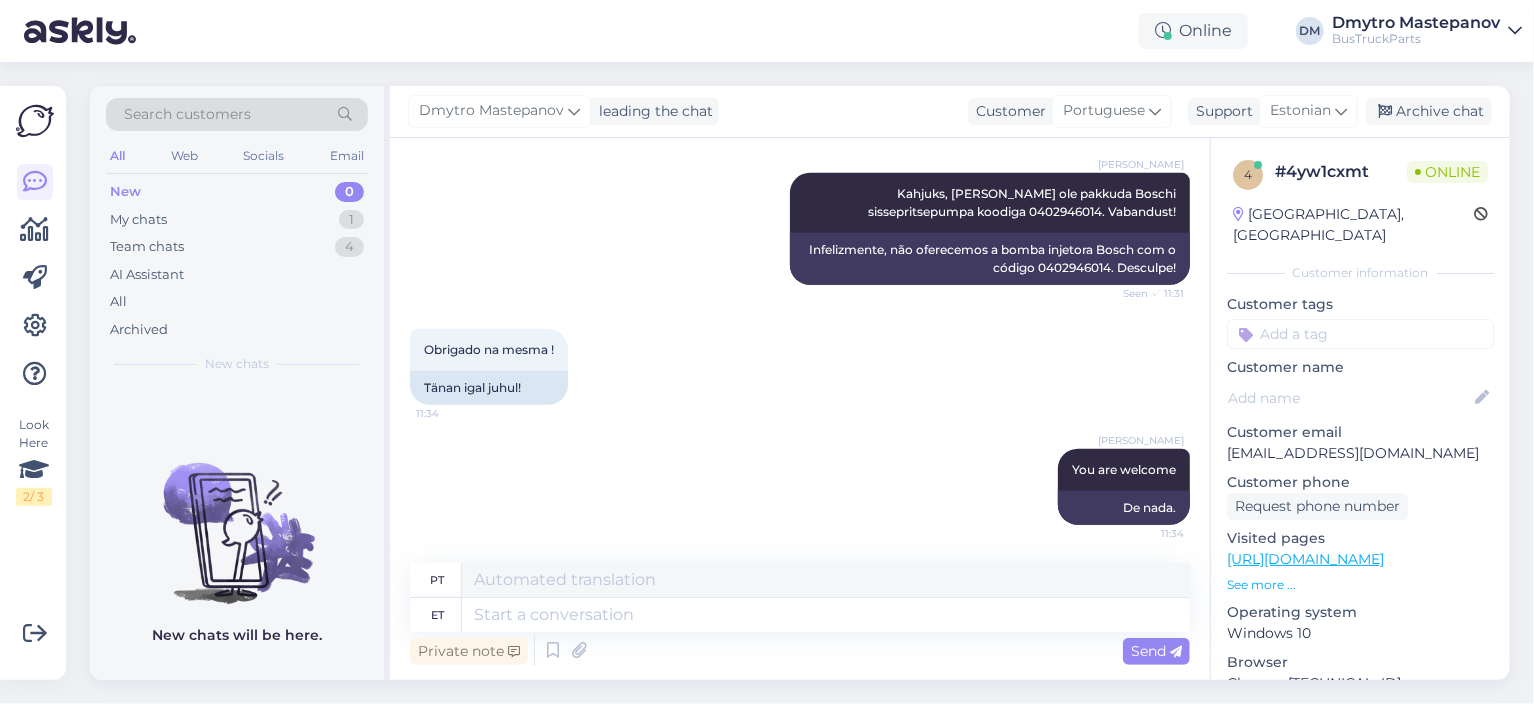 click on "et" at bounding box center (437, 615) 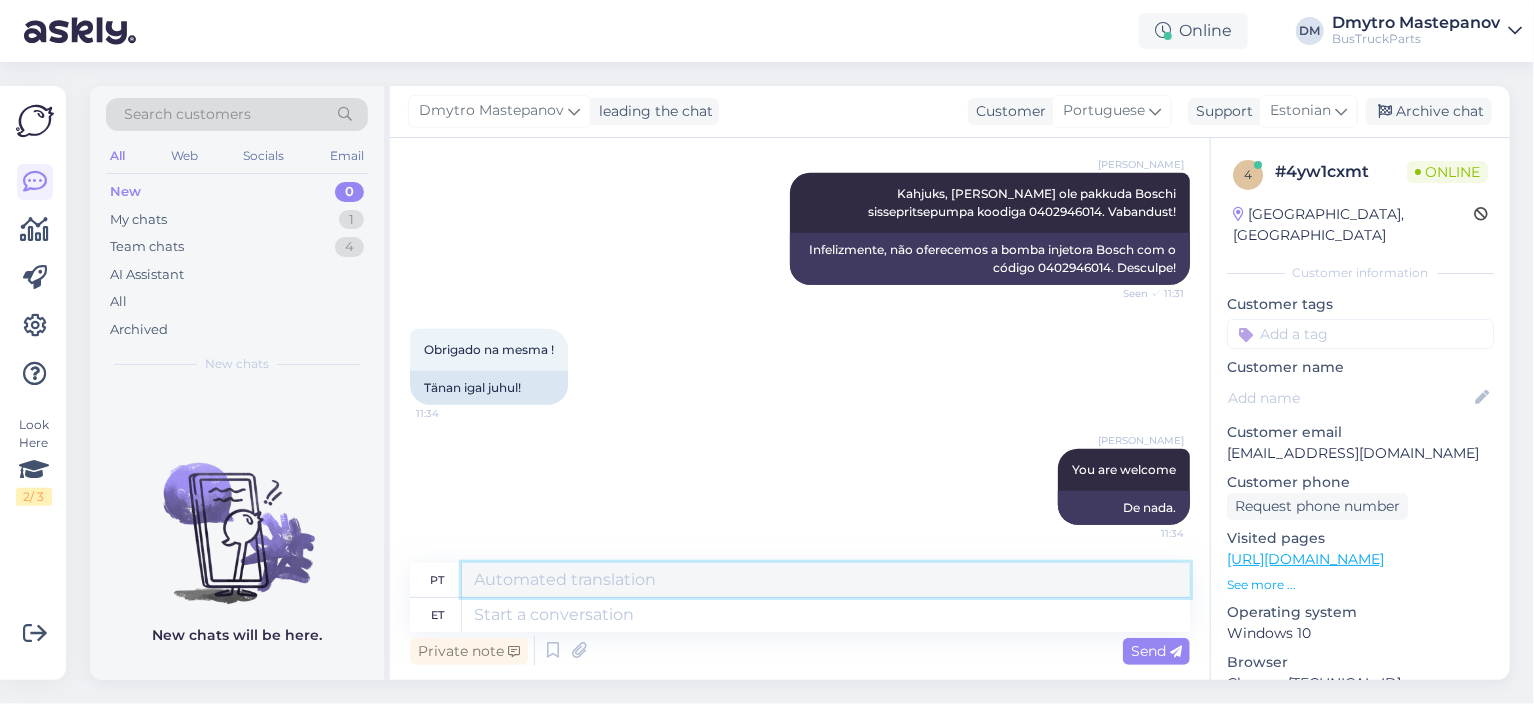 click at bounding box center (826, 580) 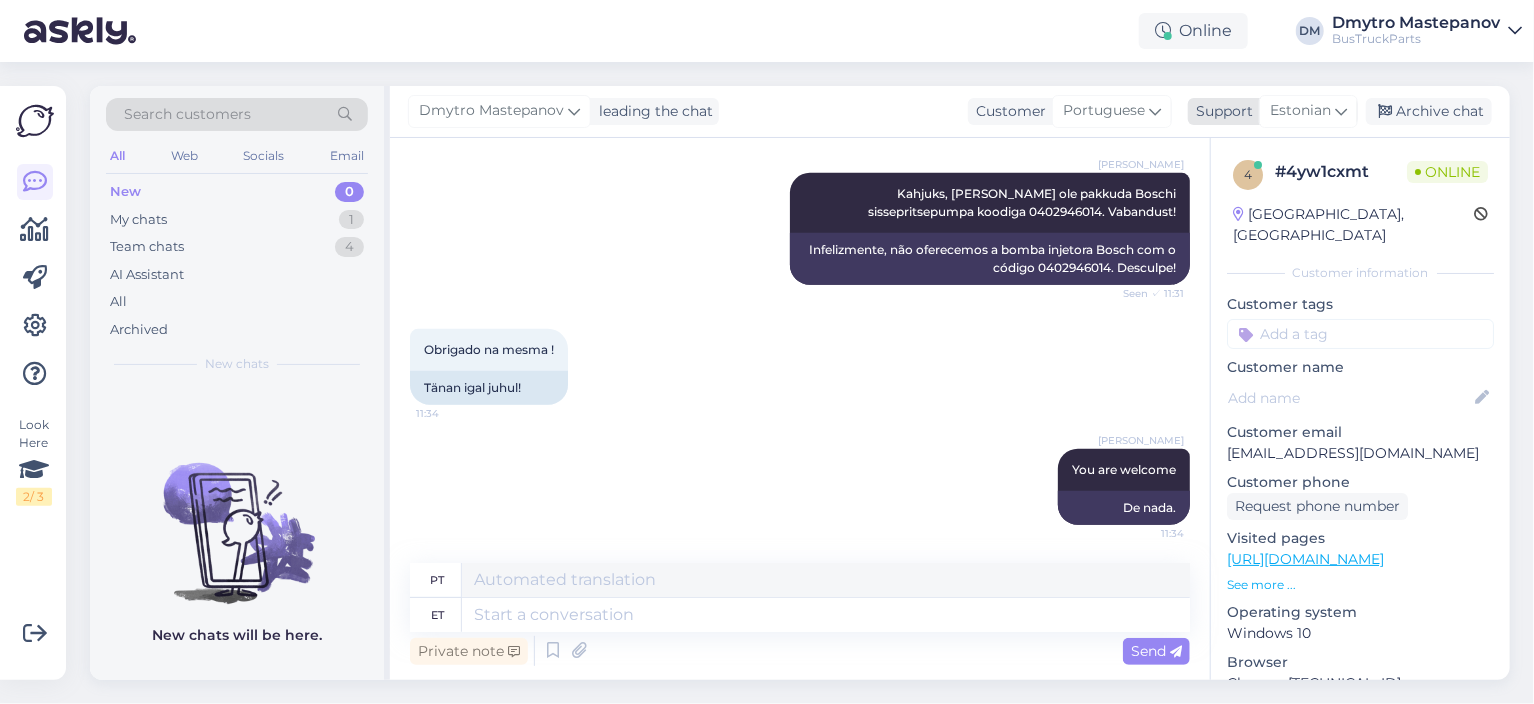 click at bounding box center [1341, 111] 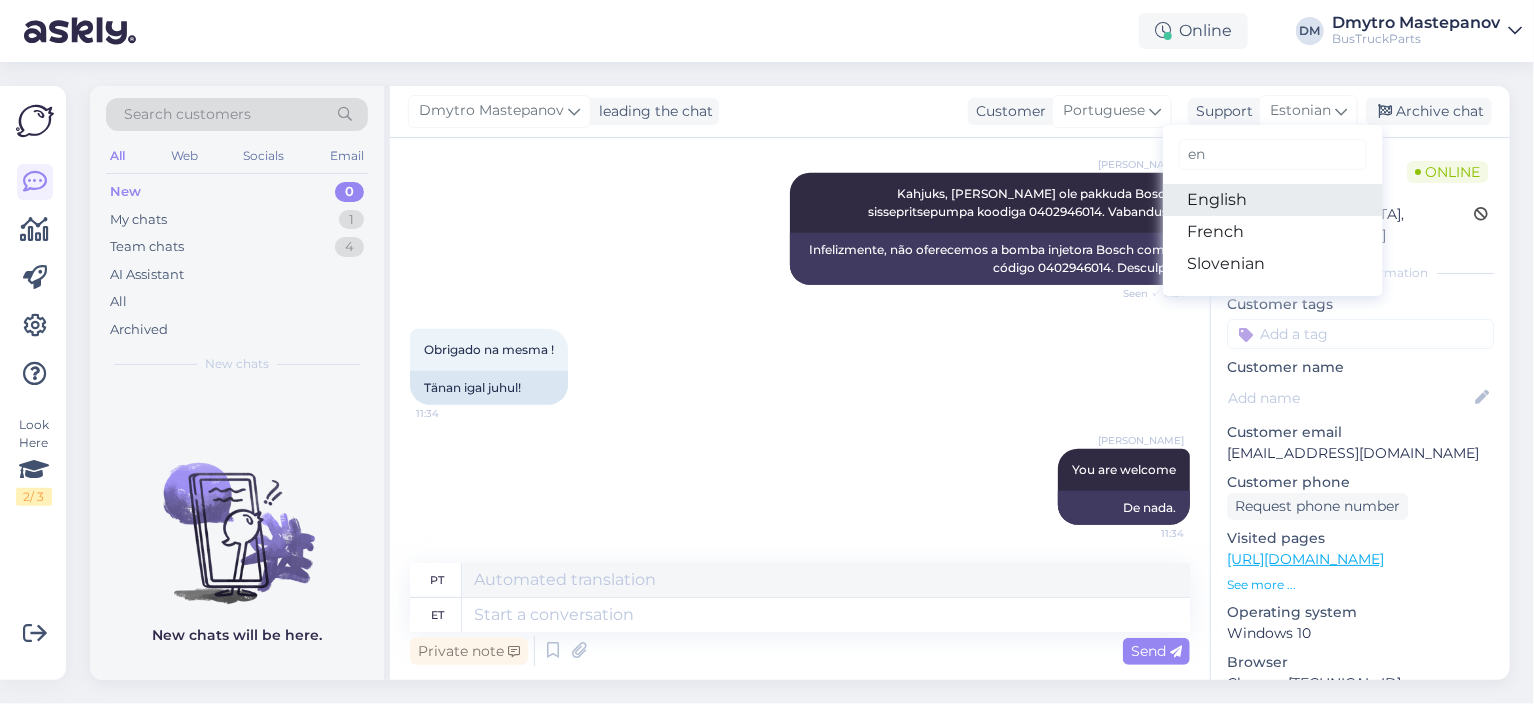 type on "en" 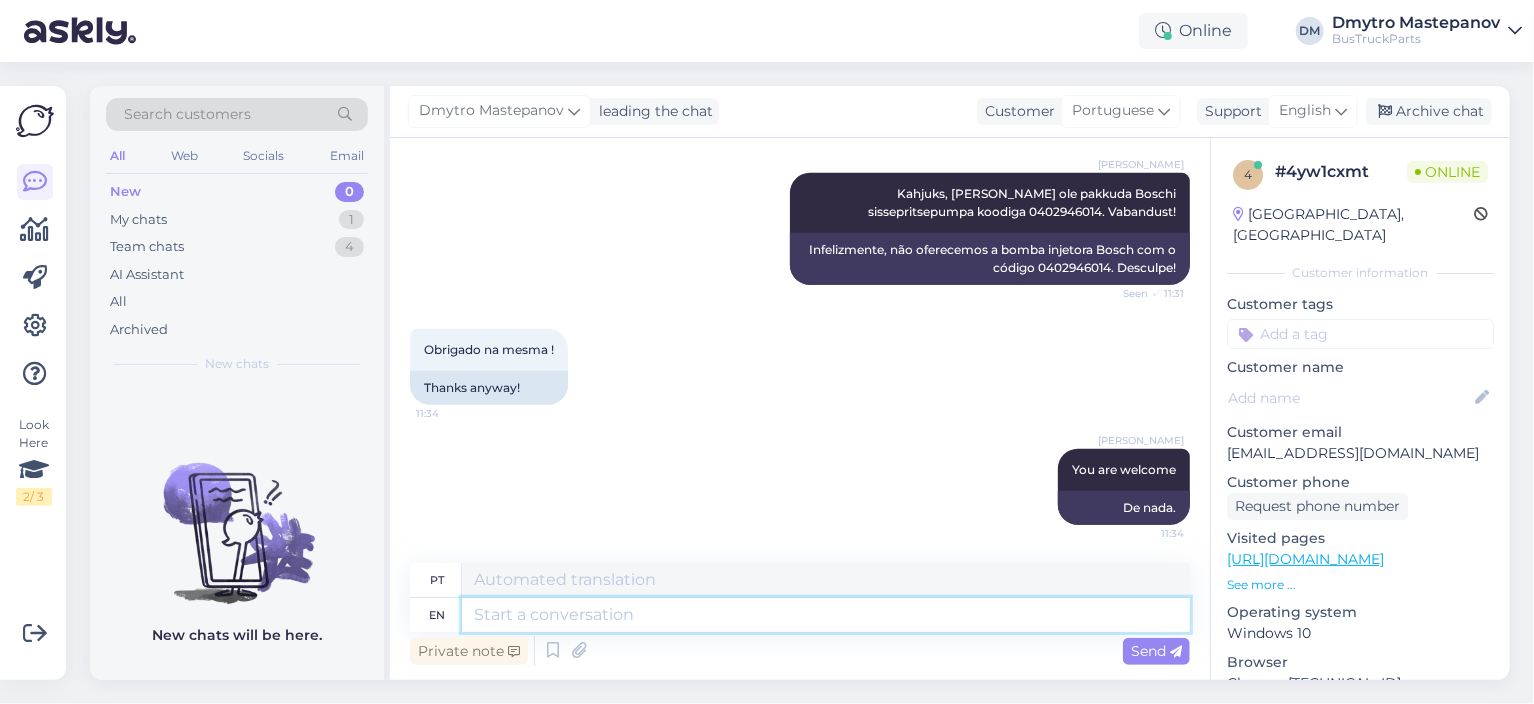 click at bounding box center (826, 615) 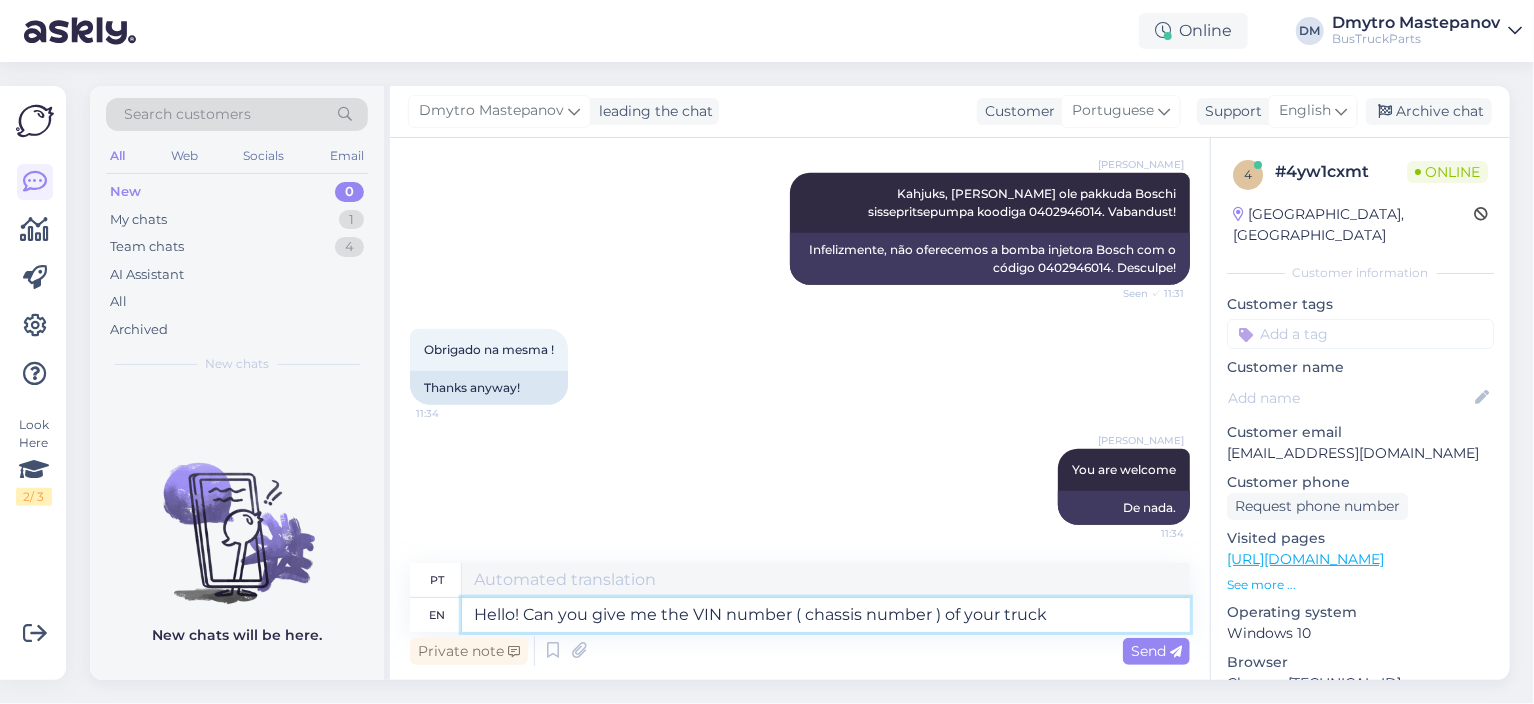 type on "Olá! Você pode me dar o número VIN (número do [DEMOGRAPHIC_DATA]) do seu caminhão?" 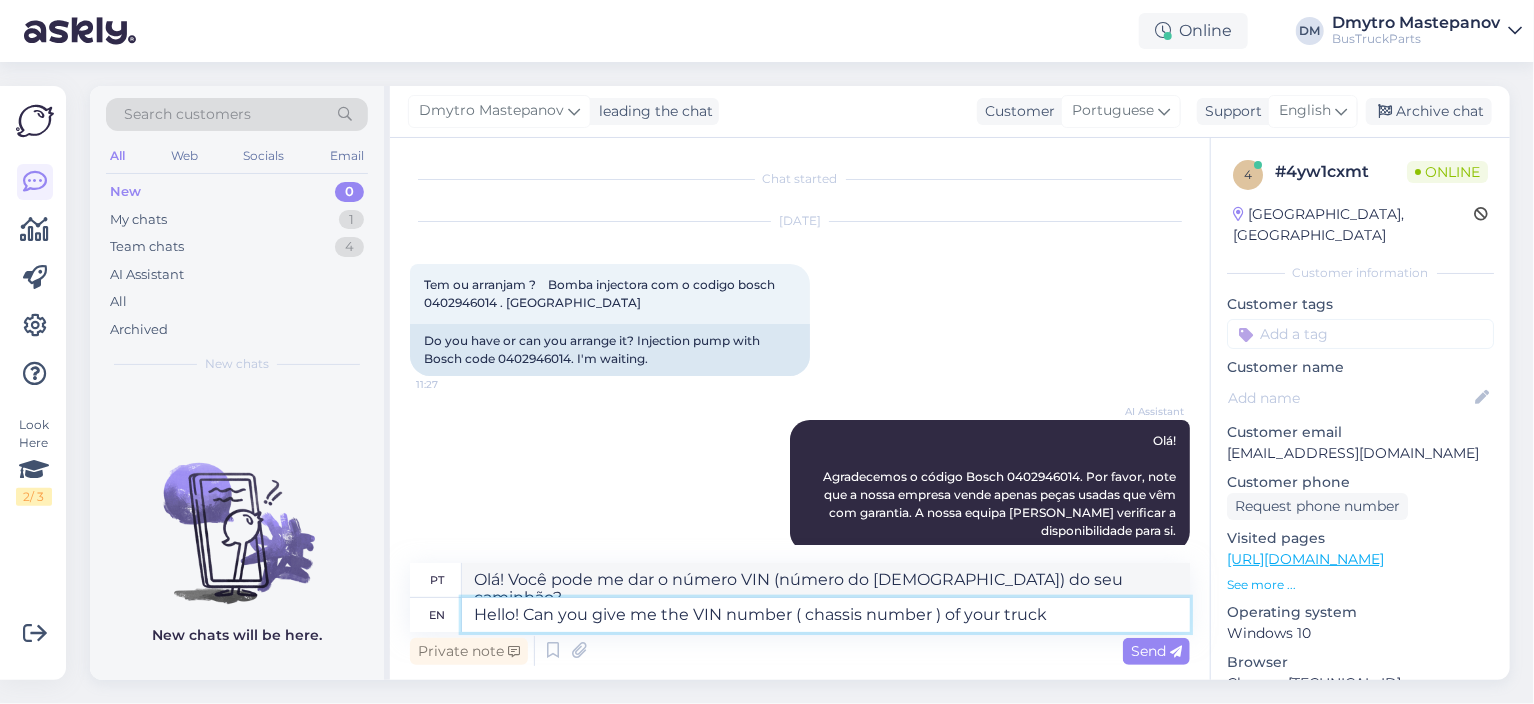 scroll, scrollTop: 648, scrollLeft: 0, axis: vertical 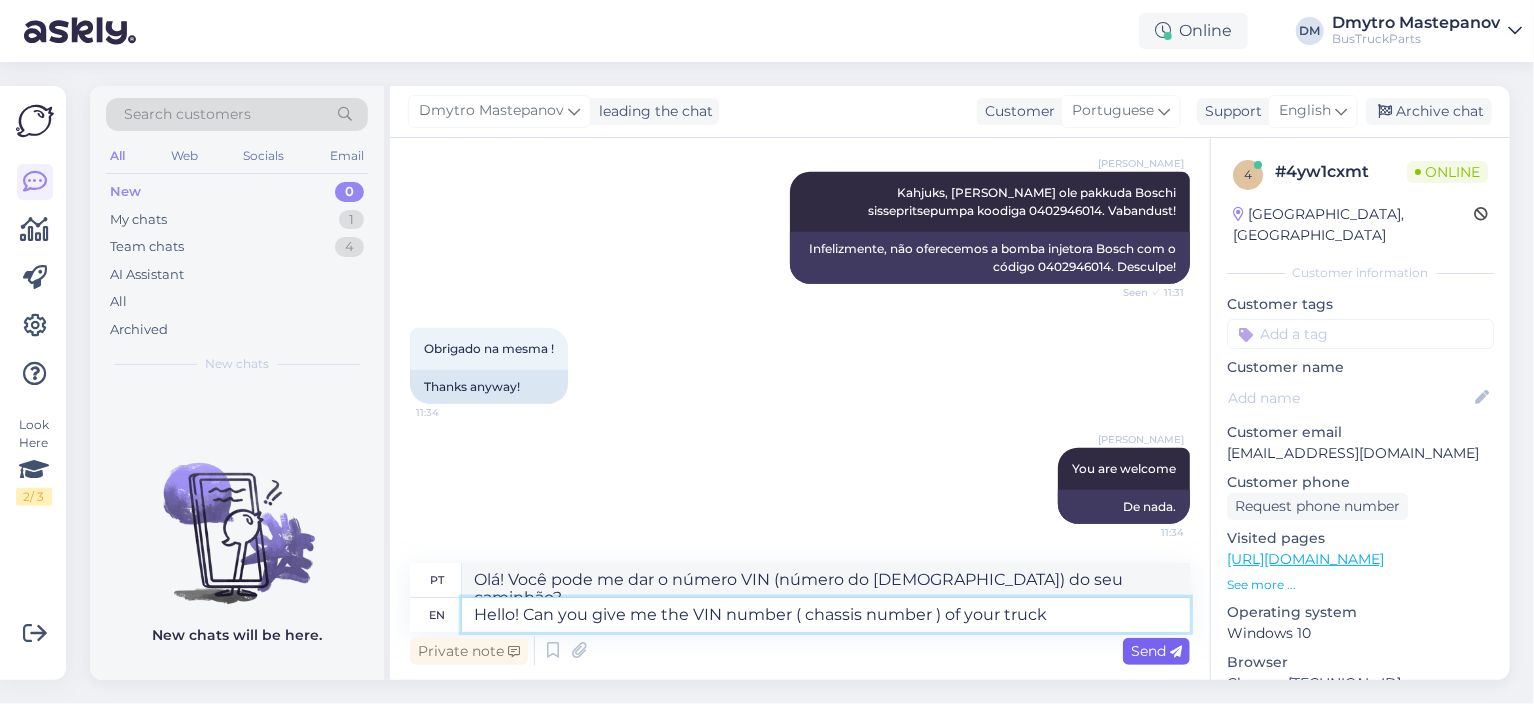 type on "Hello! Can you give me the VIN number ( chassis number ) of your truck" 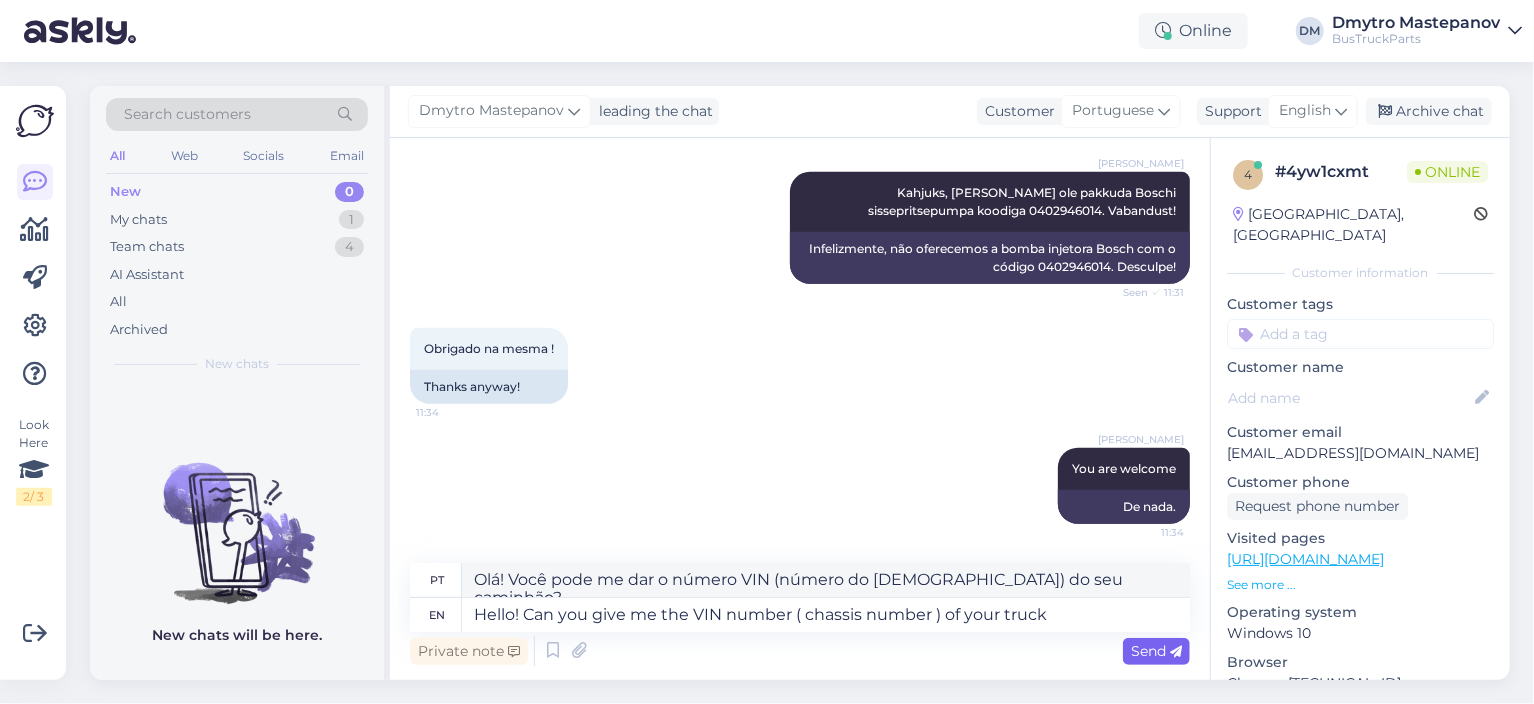 click on "Send" at bounding box center (1156, 651) 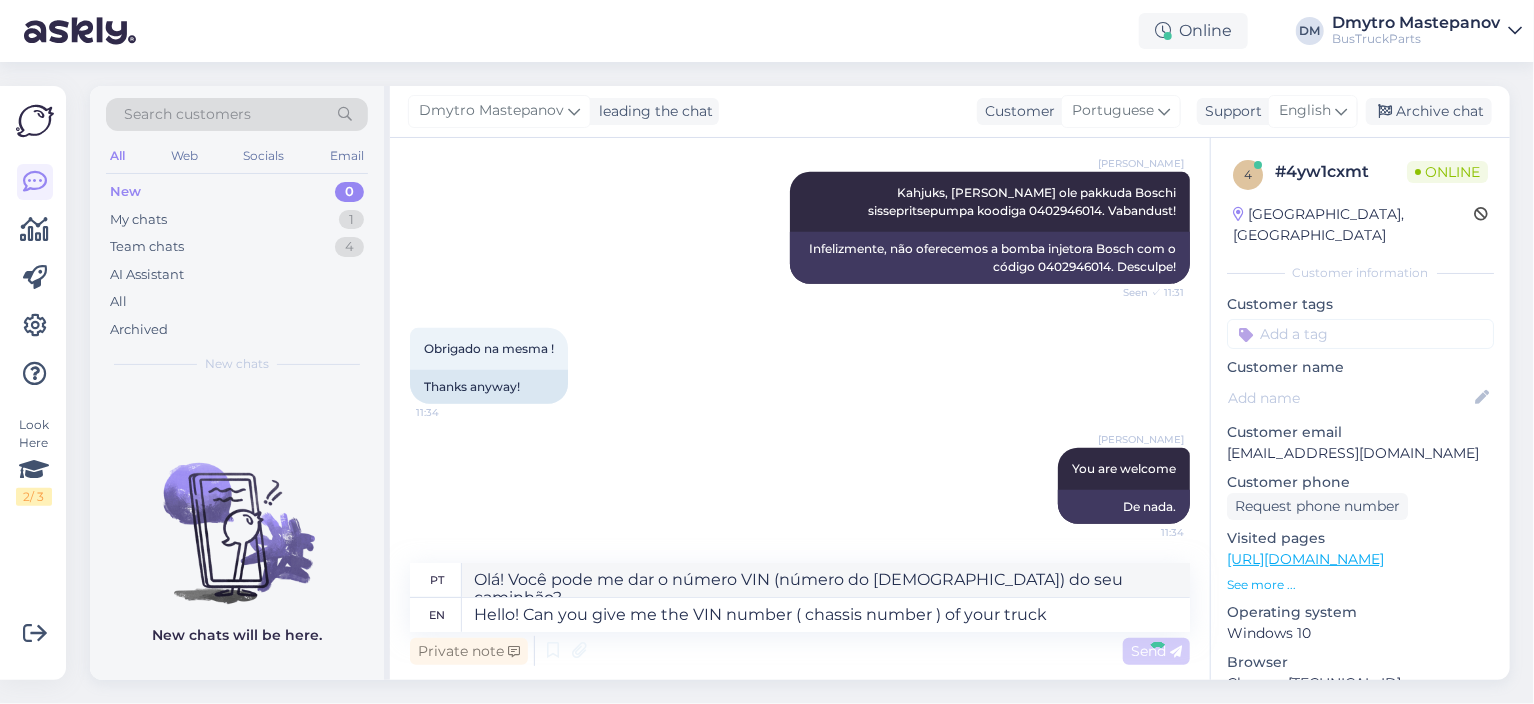 type 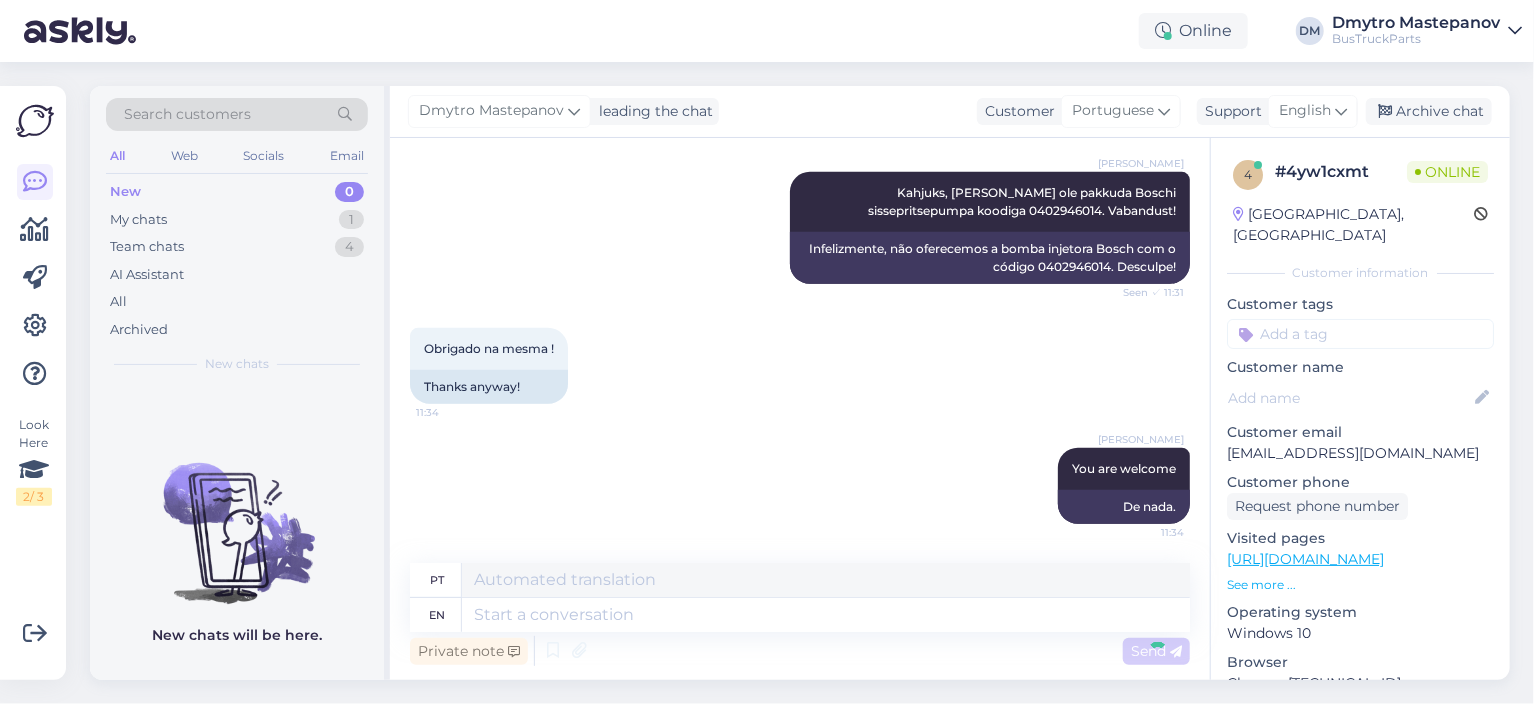 scroll, scrollTop: 804, scrollLeft: 0, axis: vertical 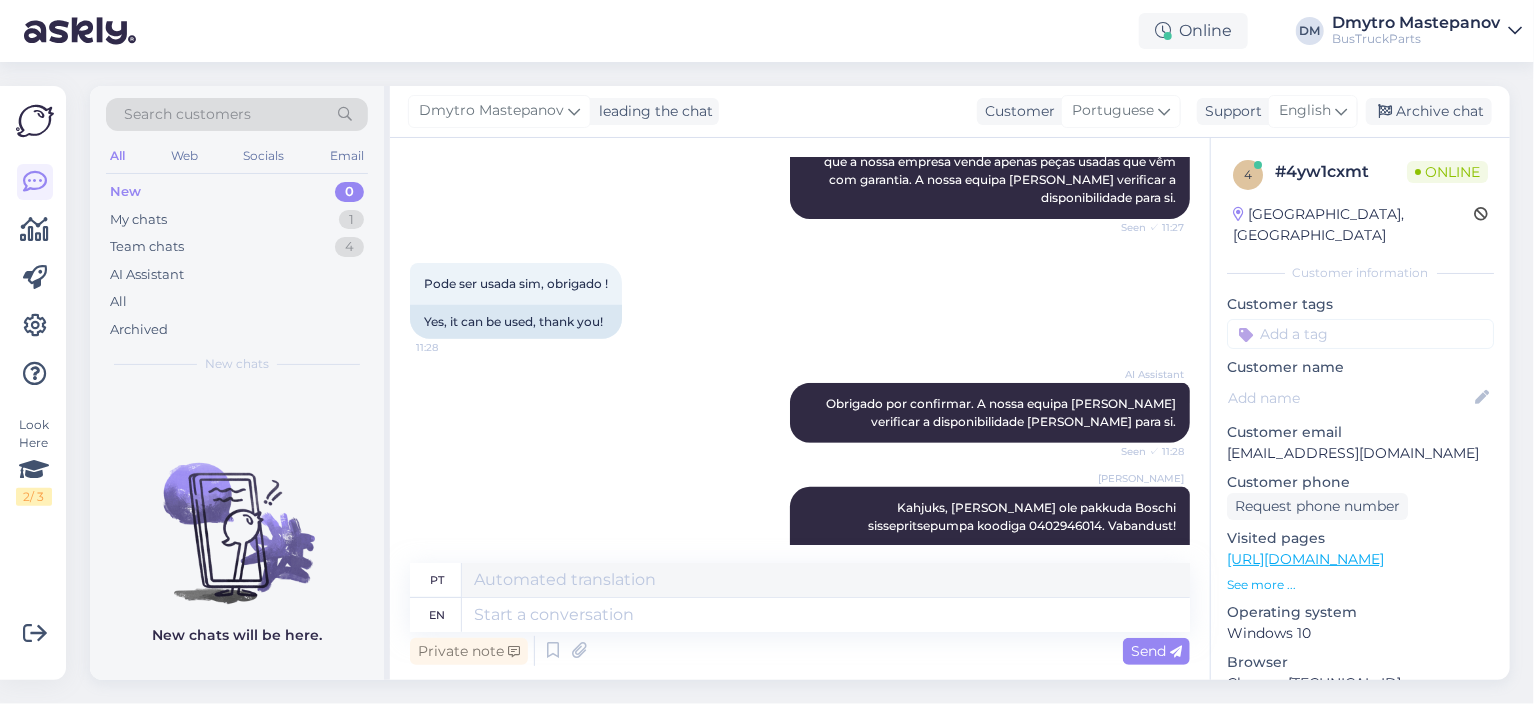 click on "4 # 4yw1cxmt Online     [GEOGRAPHIC_DATA], [GEOGRAPHIC_DATA] Customer information Customer tags Customer name Customer email [EMAIL_ADDRESS][DOMAIN_NAME] Customer phone Request phone number Visited pages [URL][DOMAIN_NAME] See more ... Operating system Windows 10 Browser Chrome [TECHNICAL_ID] Extra Notes" at bounding box center (1360, 559) 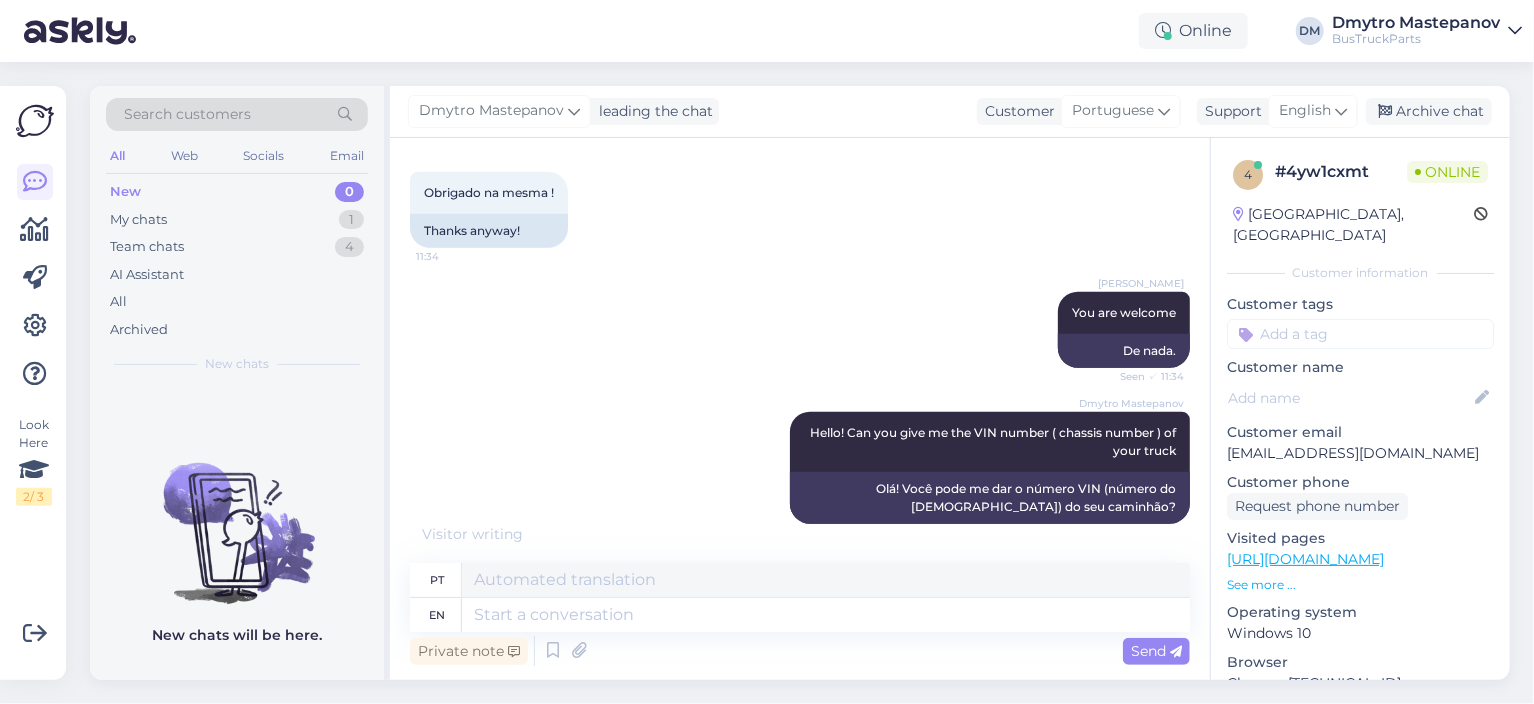 scroll, scrollTop: 979, scrollLeft: 0, axis: vertical 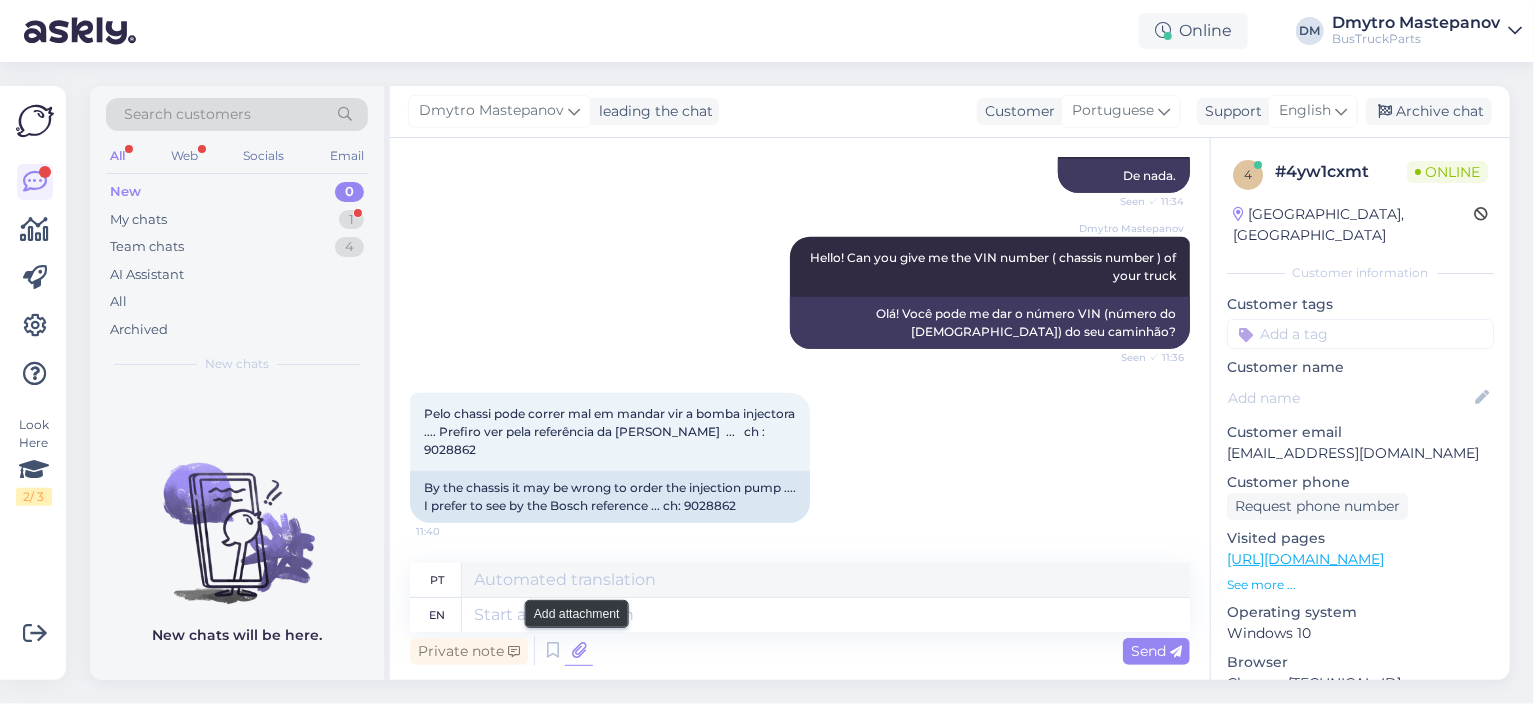 click at bounding box center (579, 651) 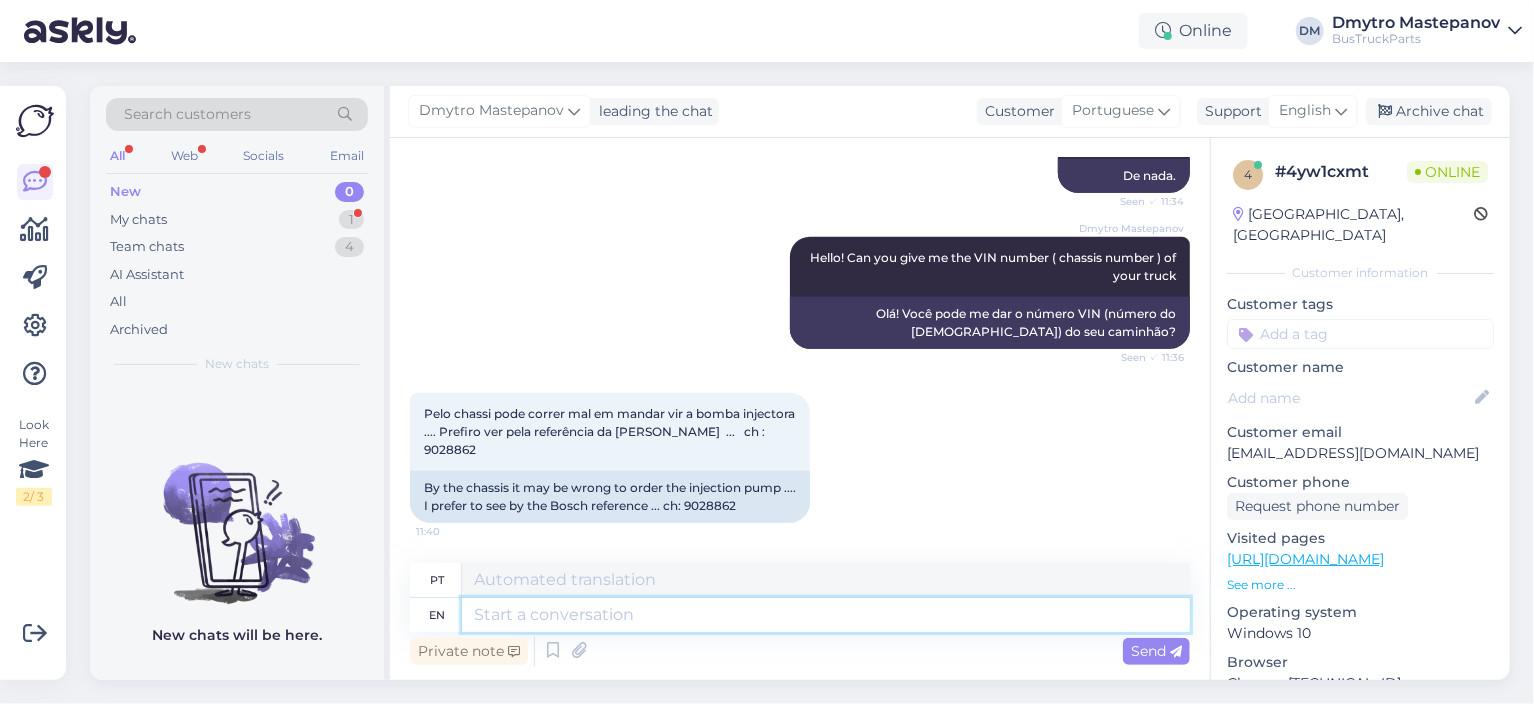 click at bounding box center (826, 615) 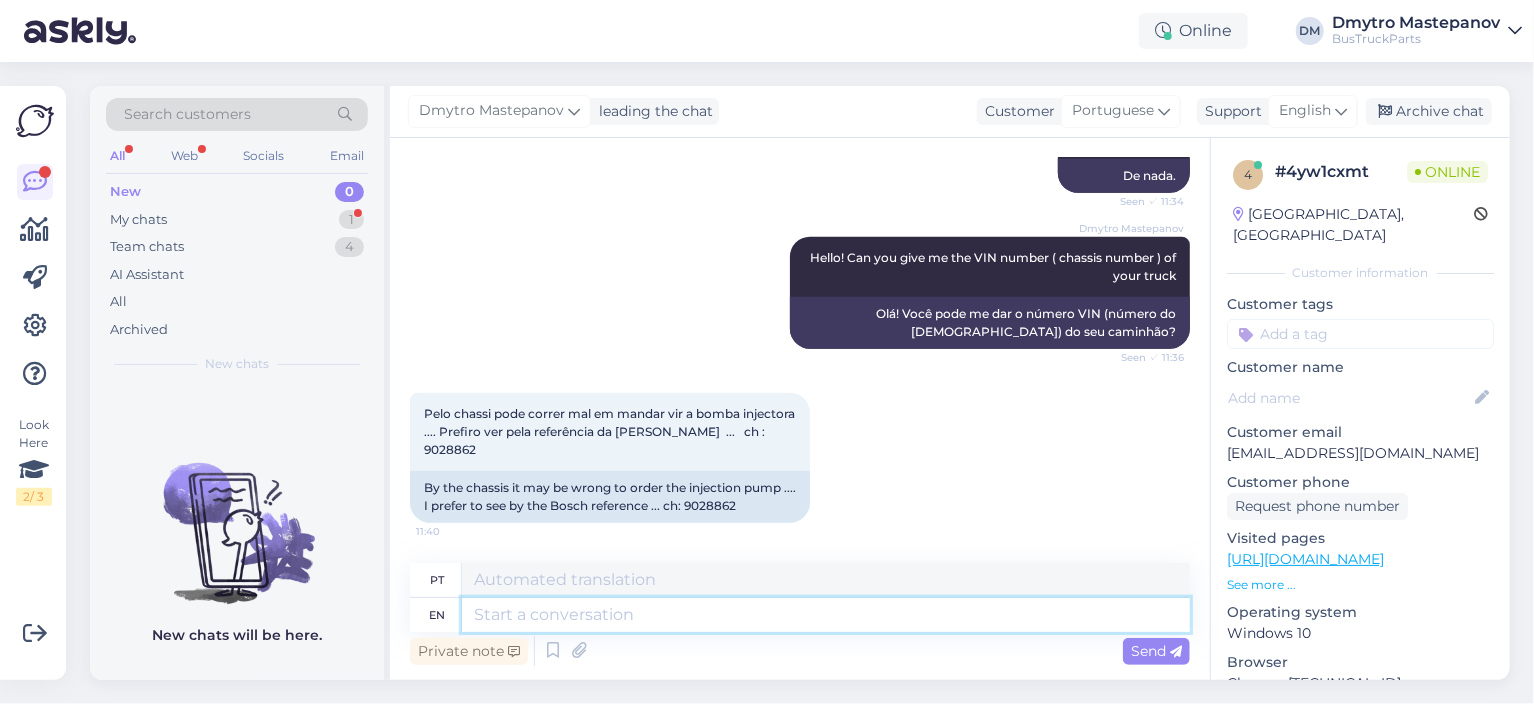 paste on "[URL][DOMAIN_NAME][DATE][DATE]" 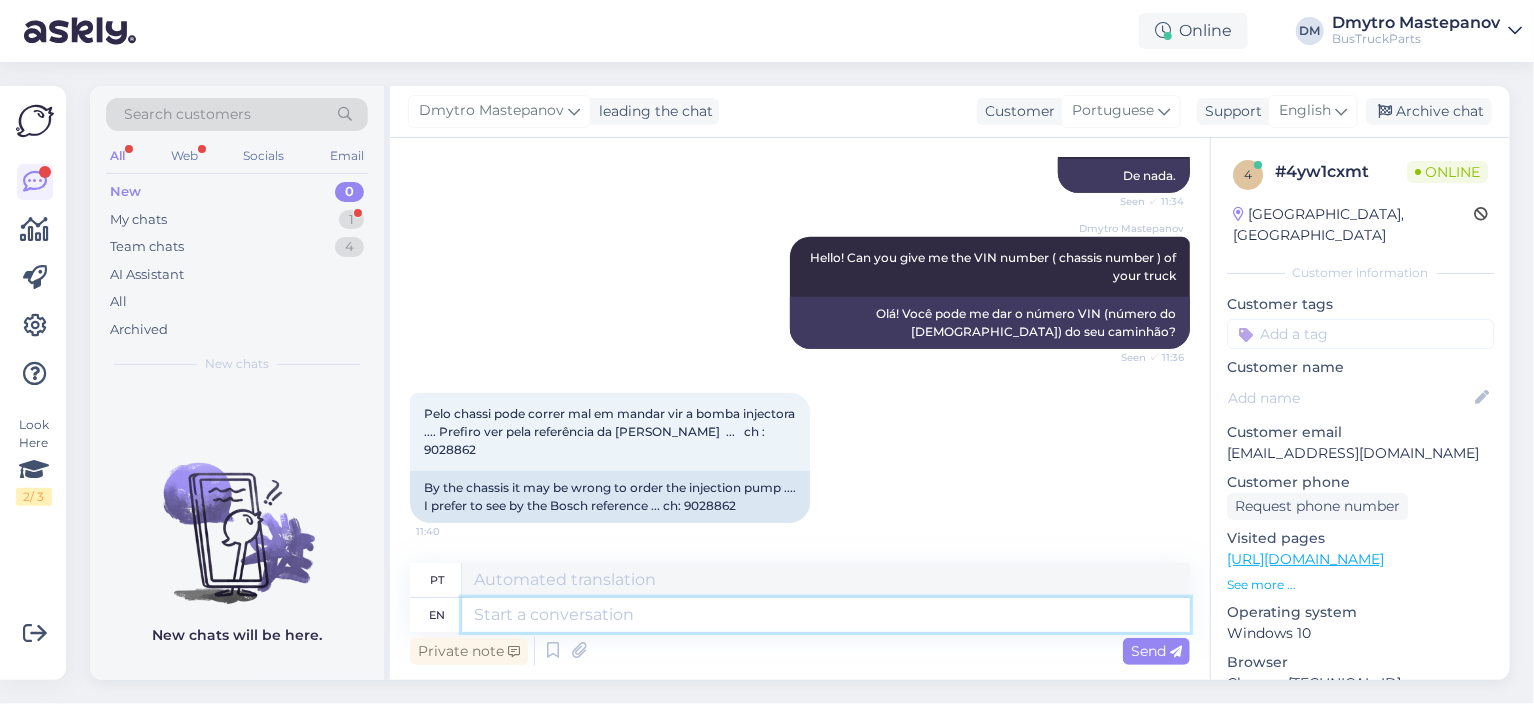 type on "[URL][DOMAIN_NAME][DATE][DATE]" 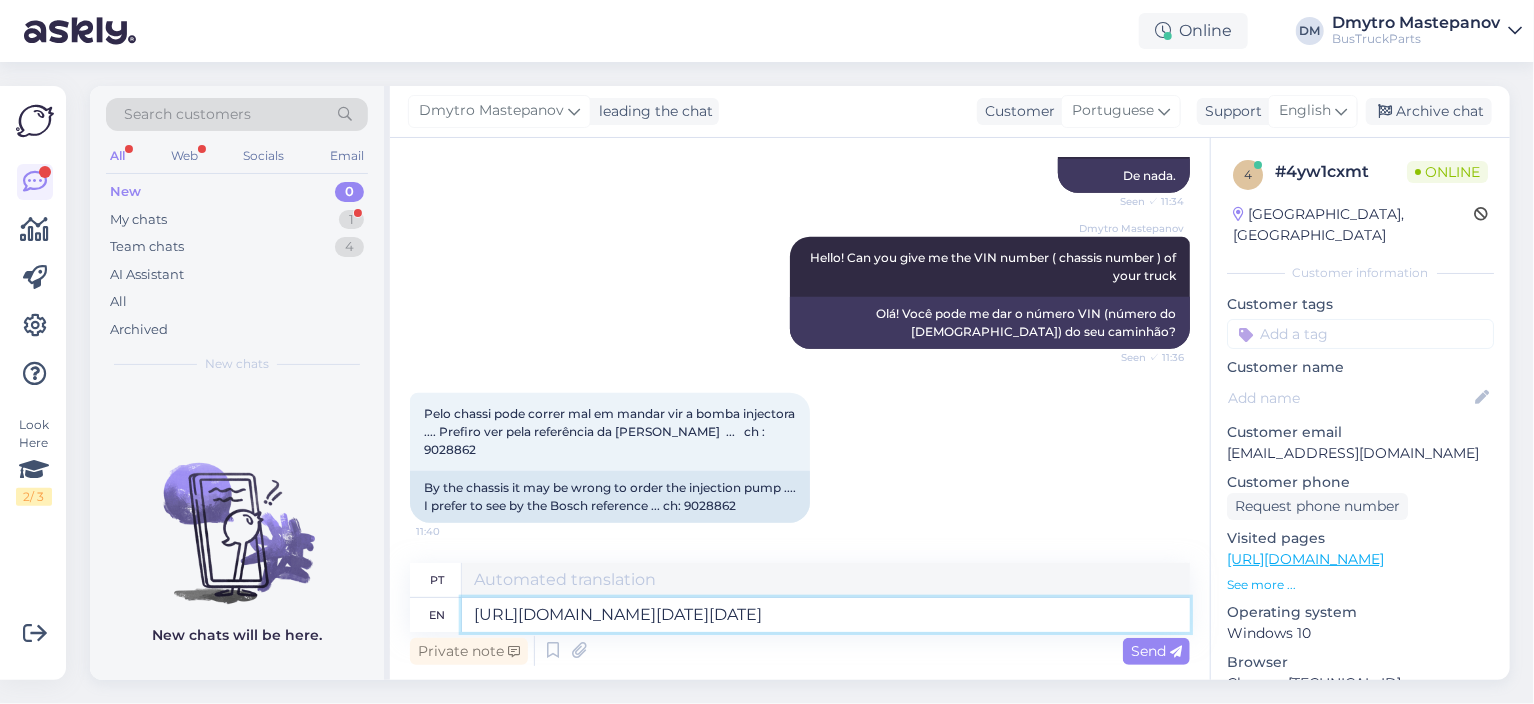 scroll, scrollTop: 1000, scrollLeft: 0, axis: vertical 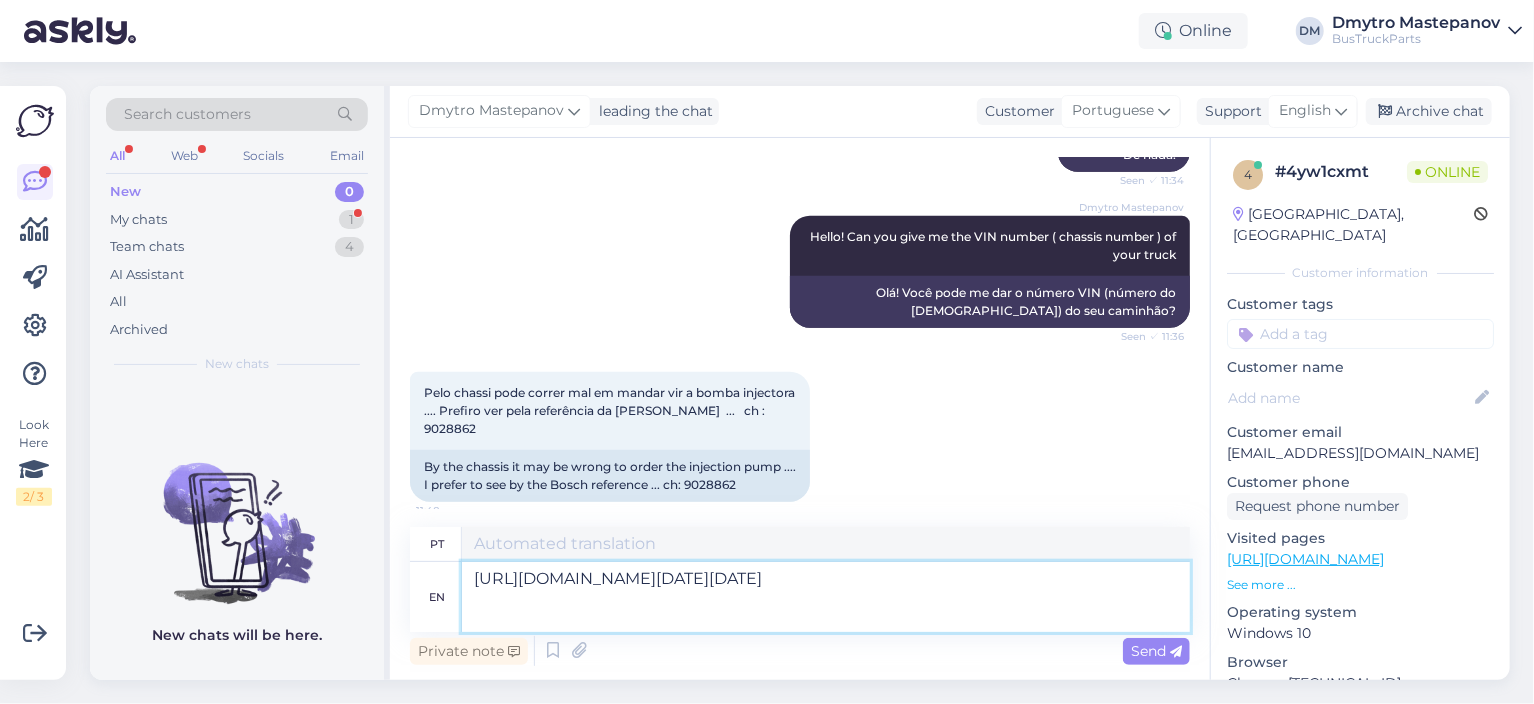 type on "[URL][DOMAIN_NAME][DATE][DATE]" 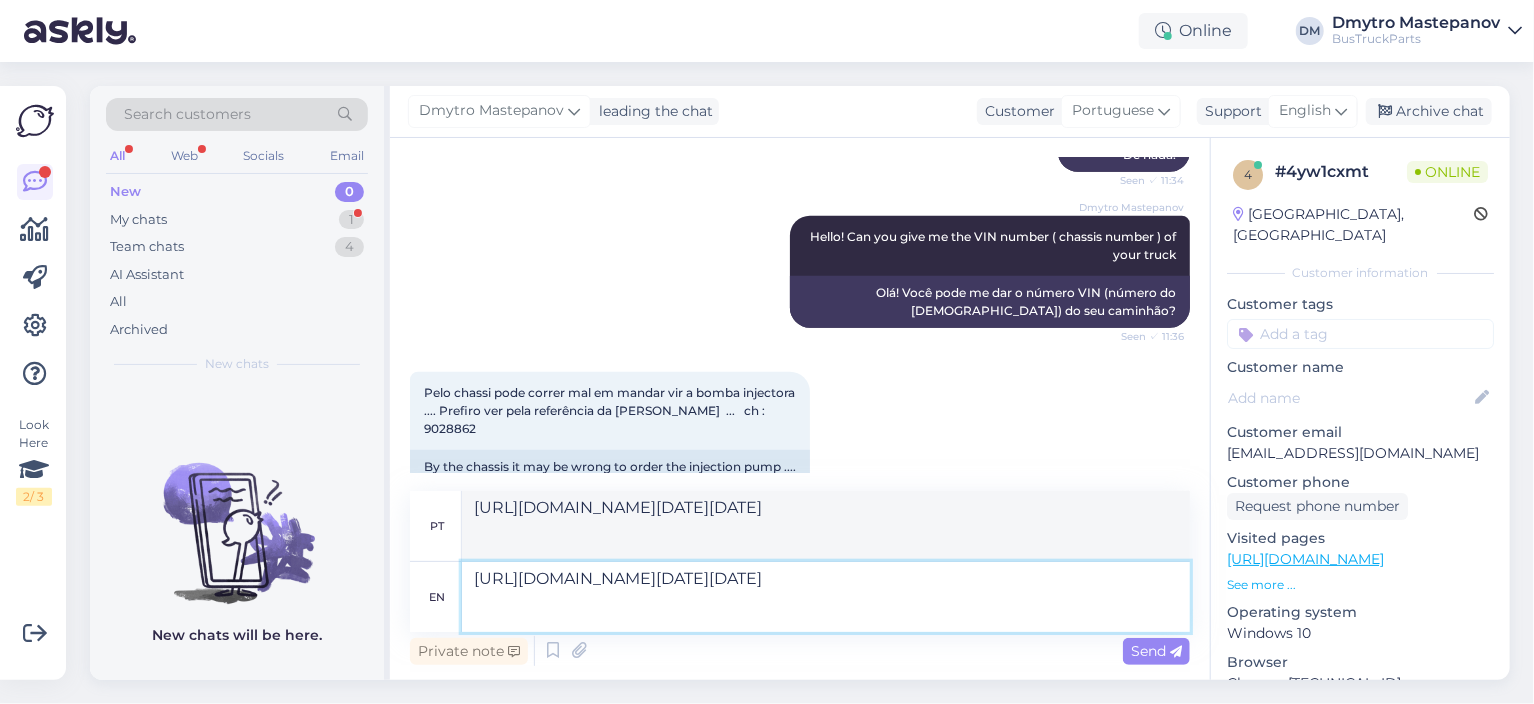 type on "[URL][DOMAIN_NAME][DATE][DATE]" 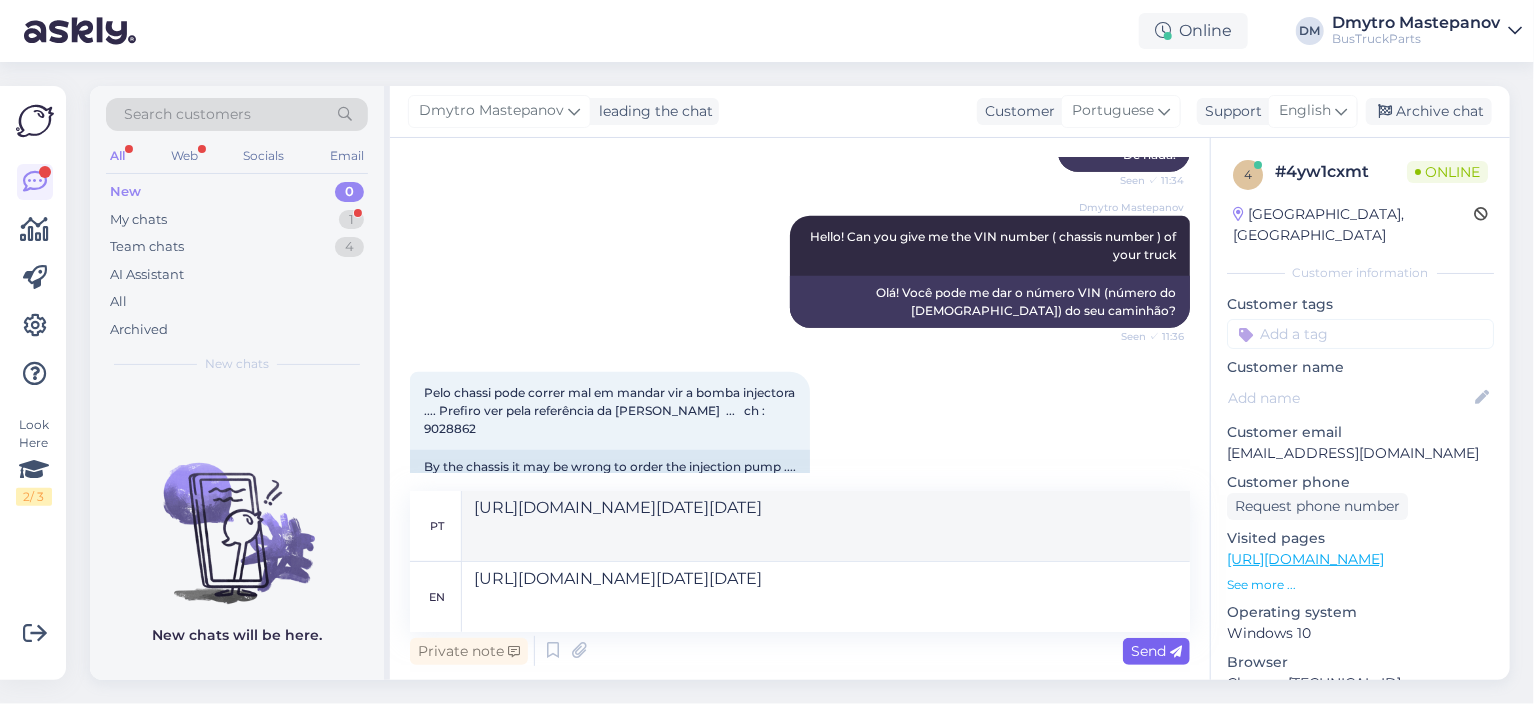 click on "Send" at bounding box center [1156, 651] 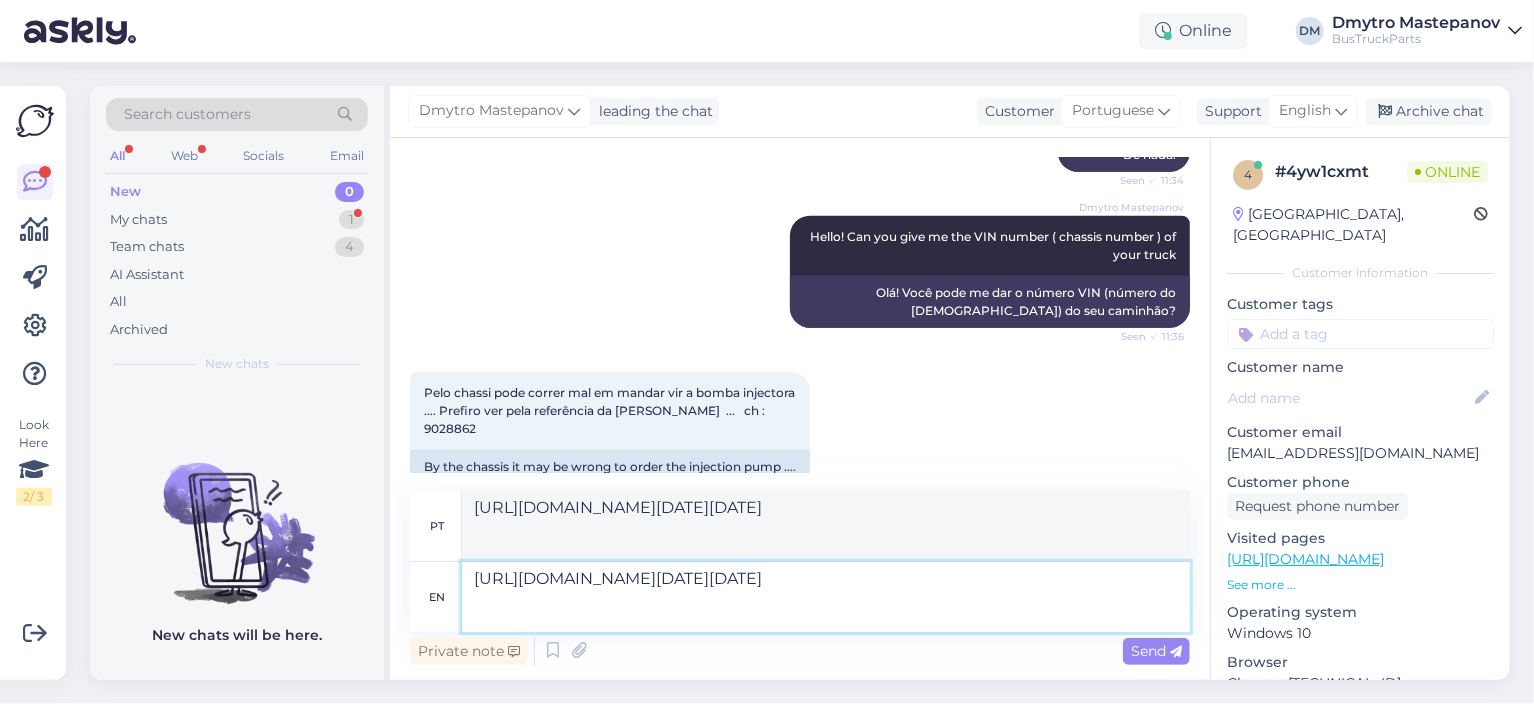 click on "[URL][DOMAIN_NAME][DATE][DATE]" at bounding box center [826, 597] 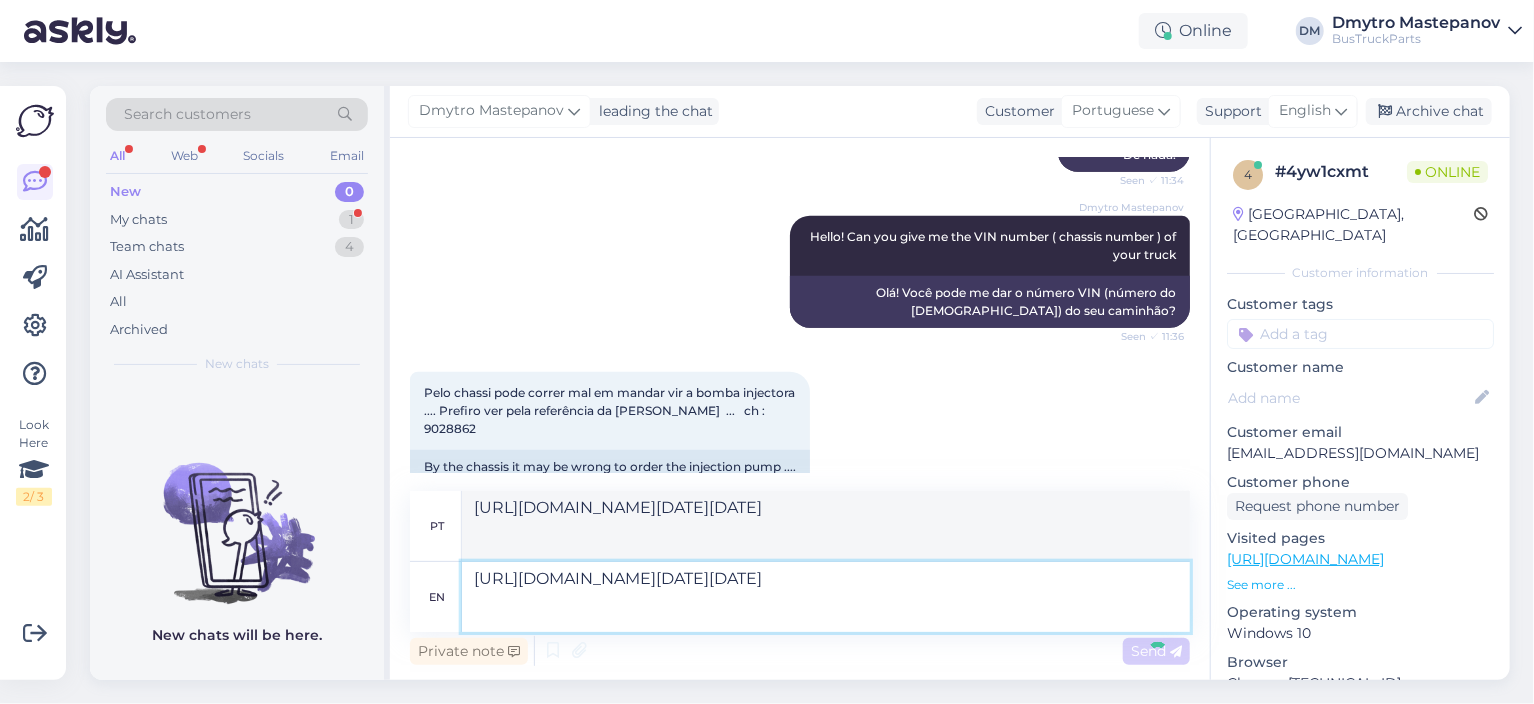 type 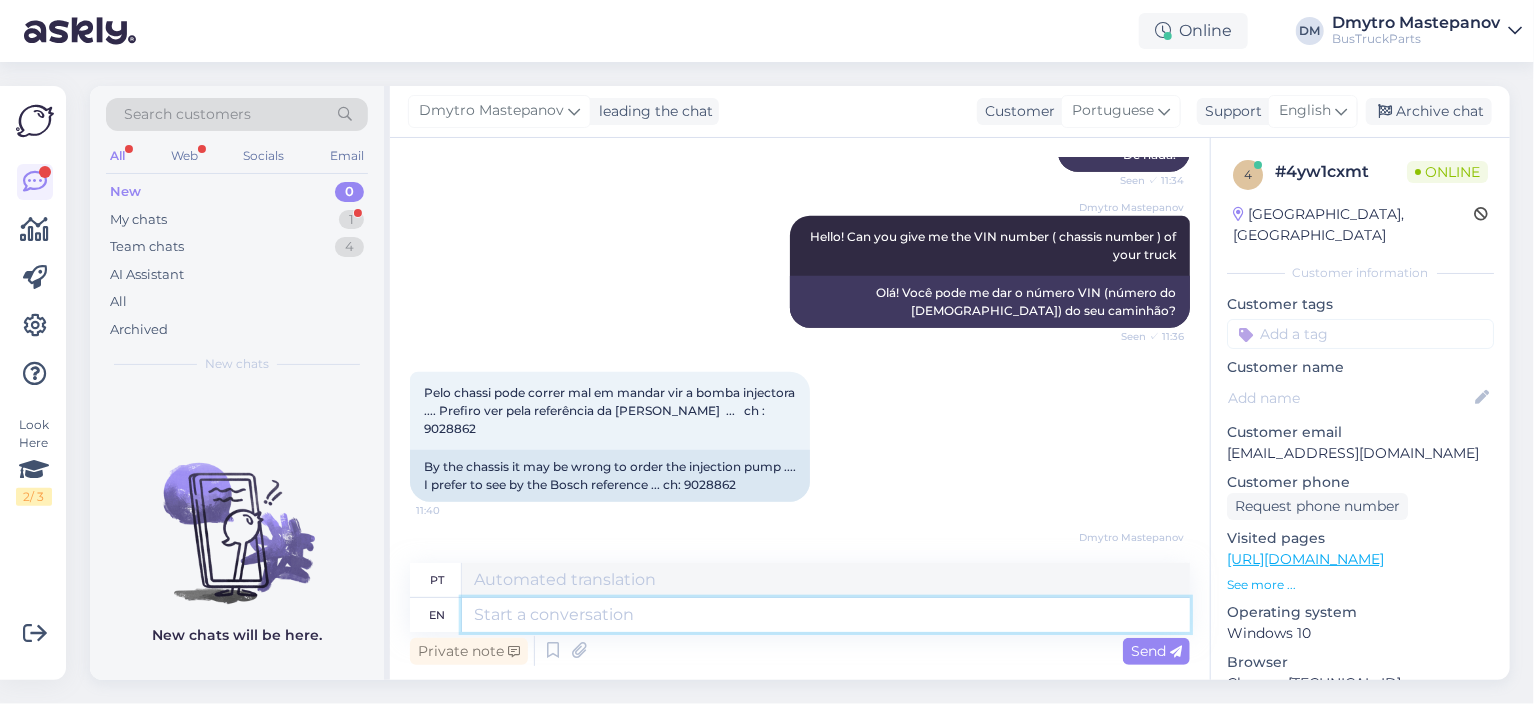 scroll, scrollTop: 1207, scrollLeft: 0, axis: vertical 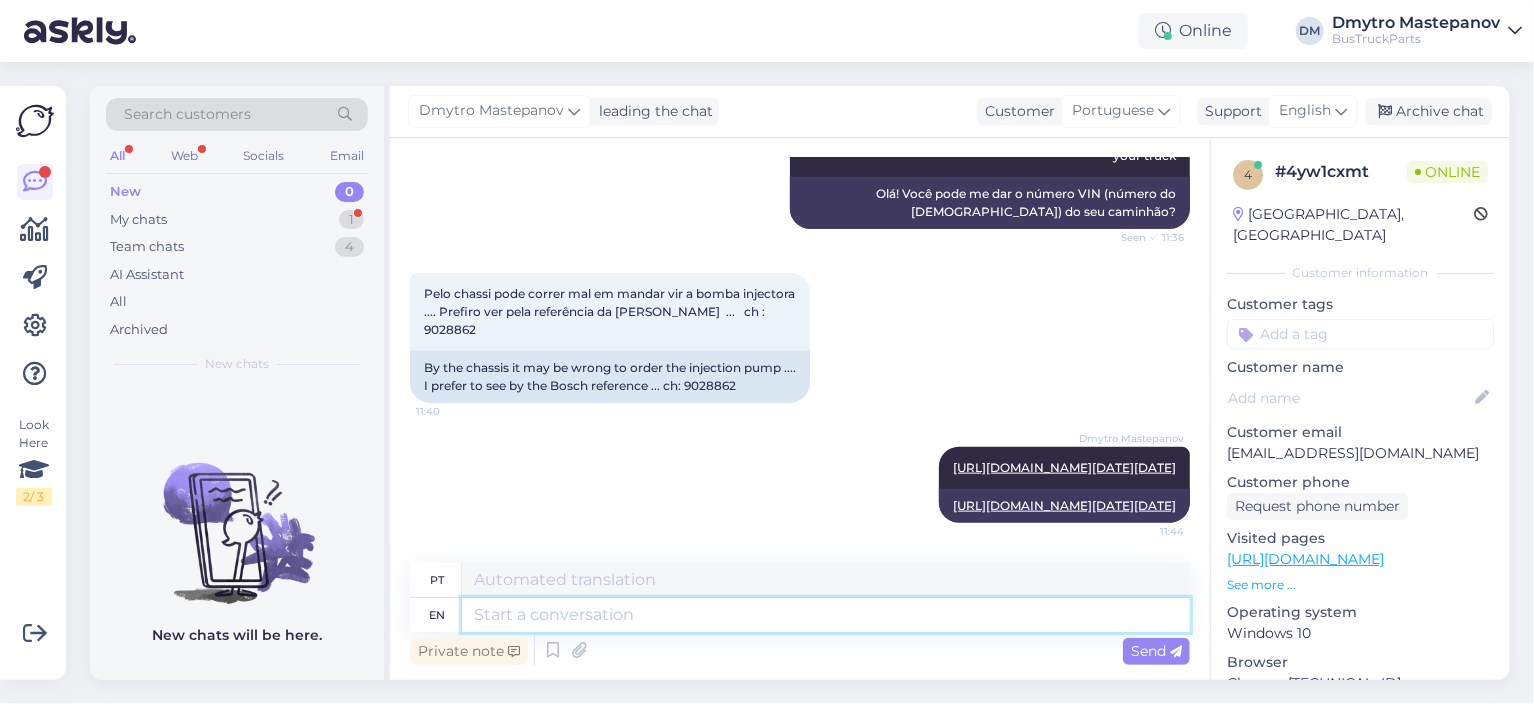 click at bounding box center (826, 615) 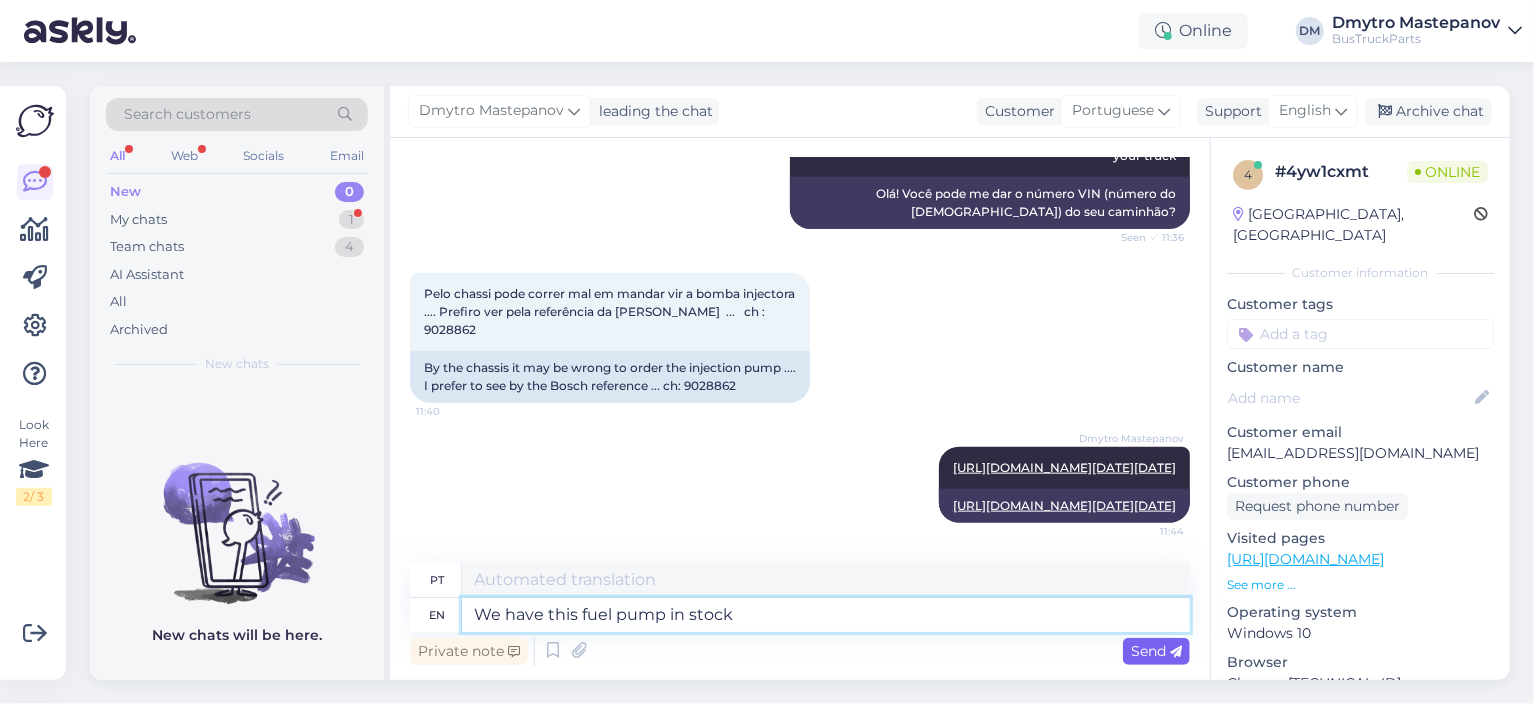 type on "Temos esta bomba de combustível [PERSON_NAME][GEOGRAPHIC_DATA]" 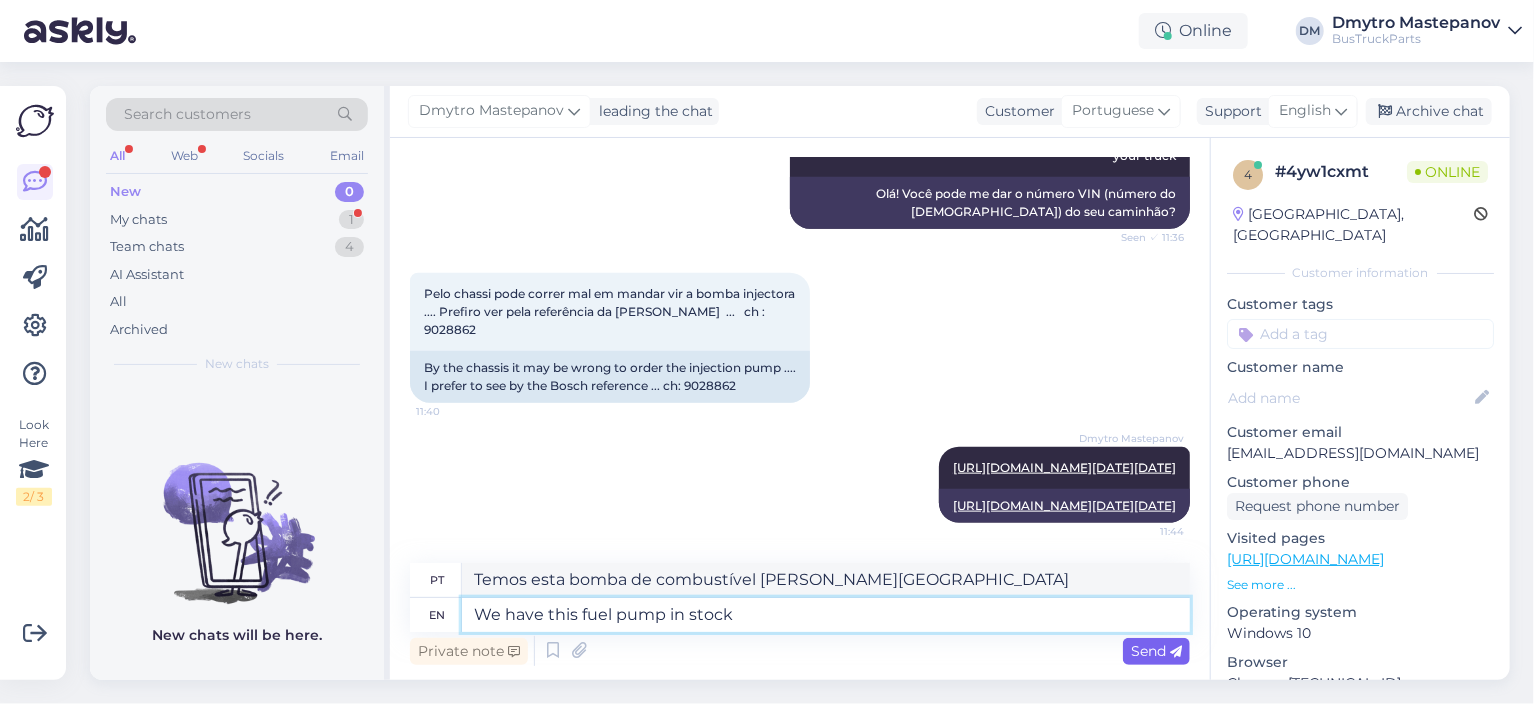 type on "We have this fuel pump in stock" 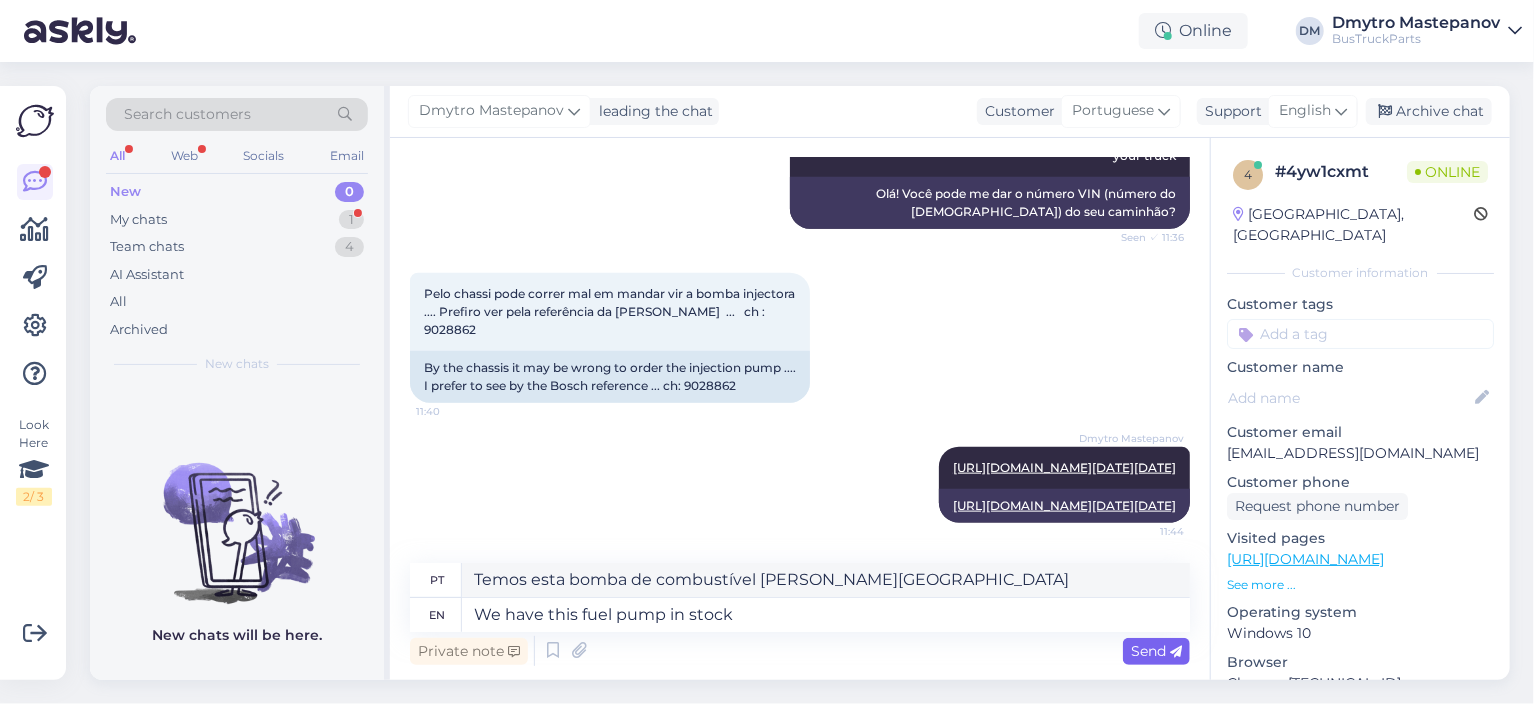 click on "Send" at bounding box center [1156, 651] 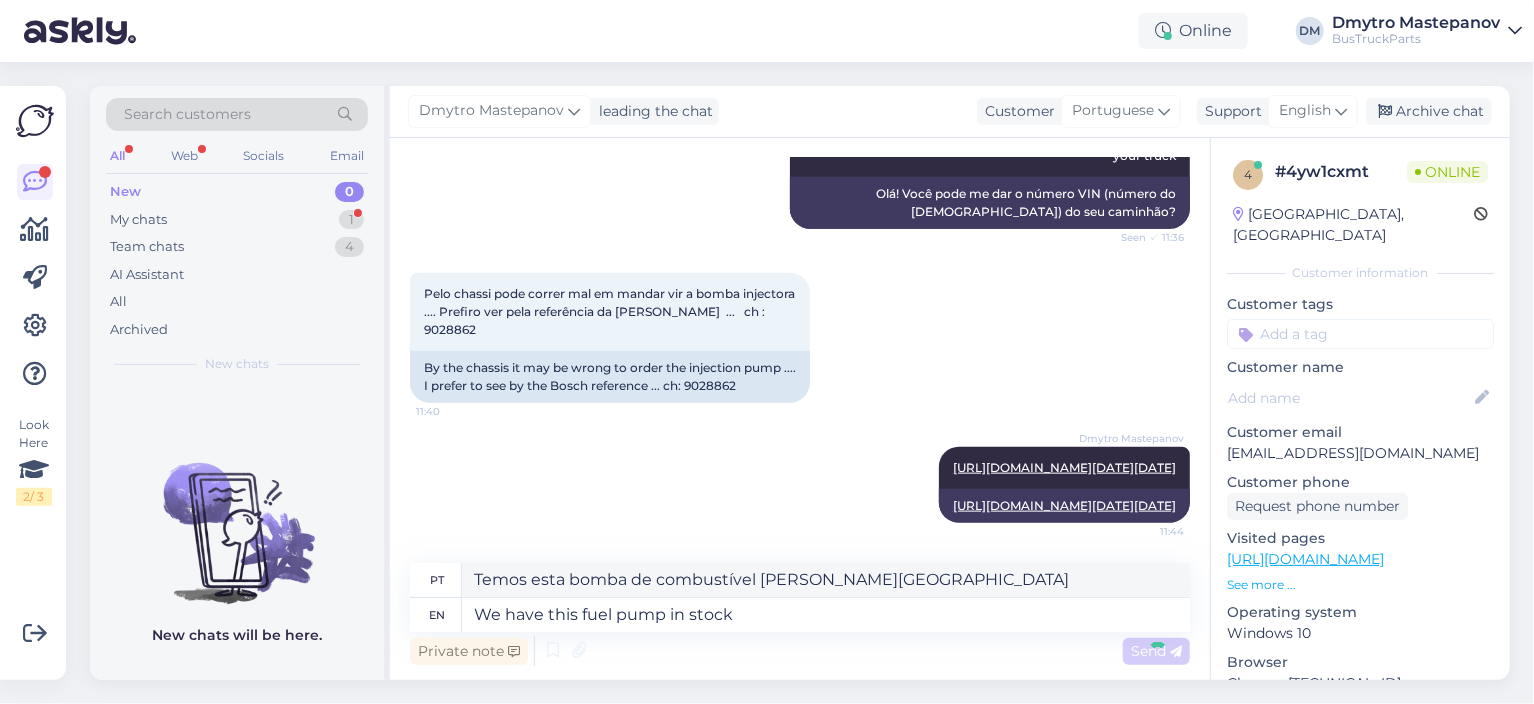 type 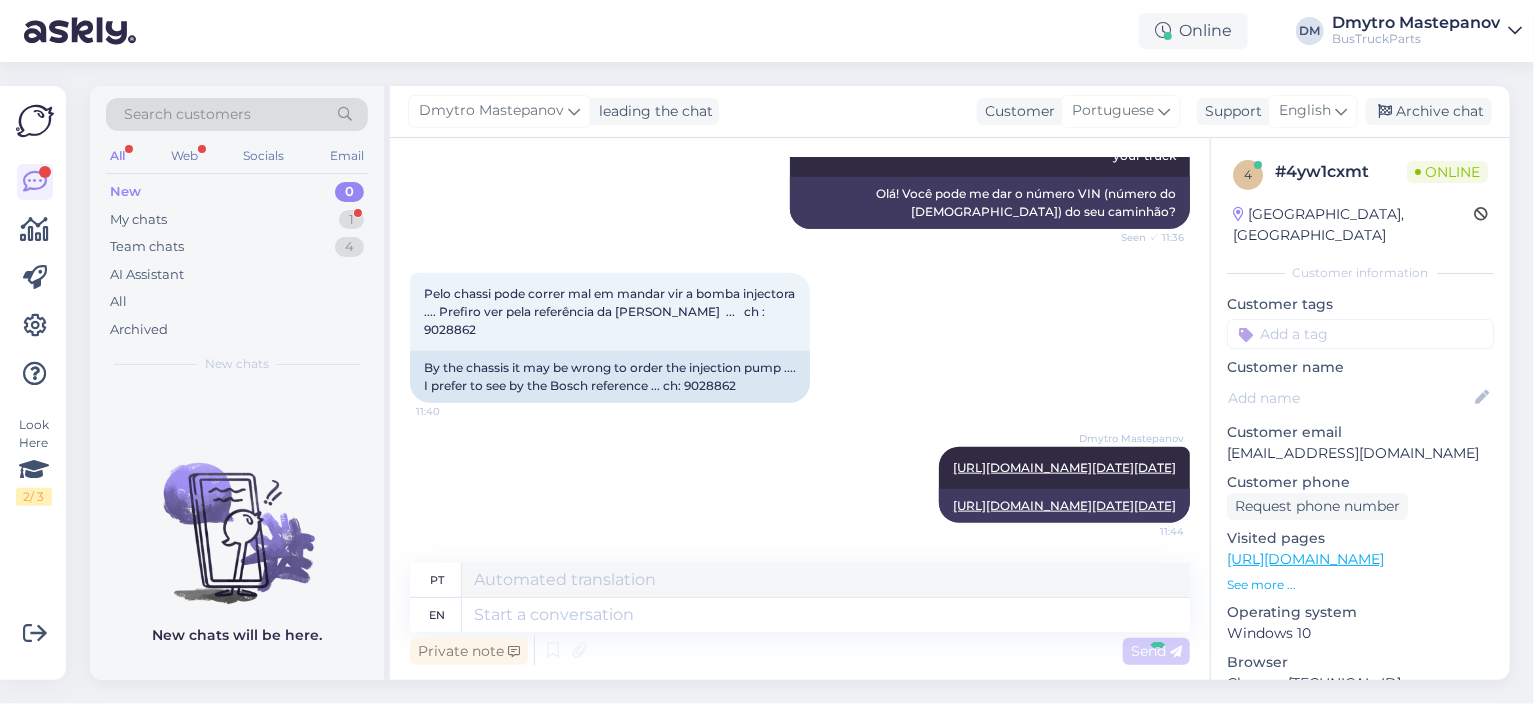 scroll, scrollTop: 1327, scrollLeft: 0, axis: vertical 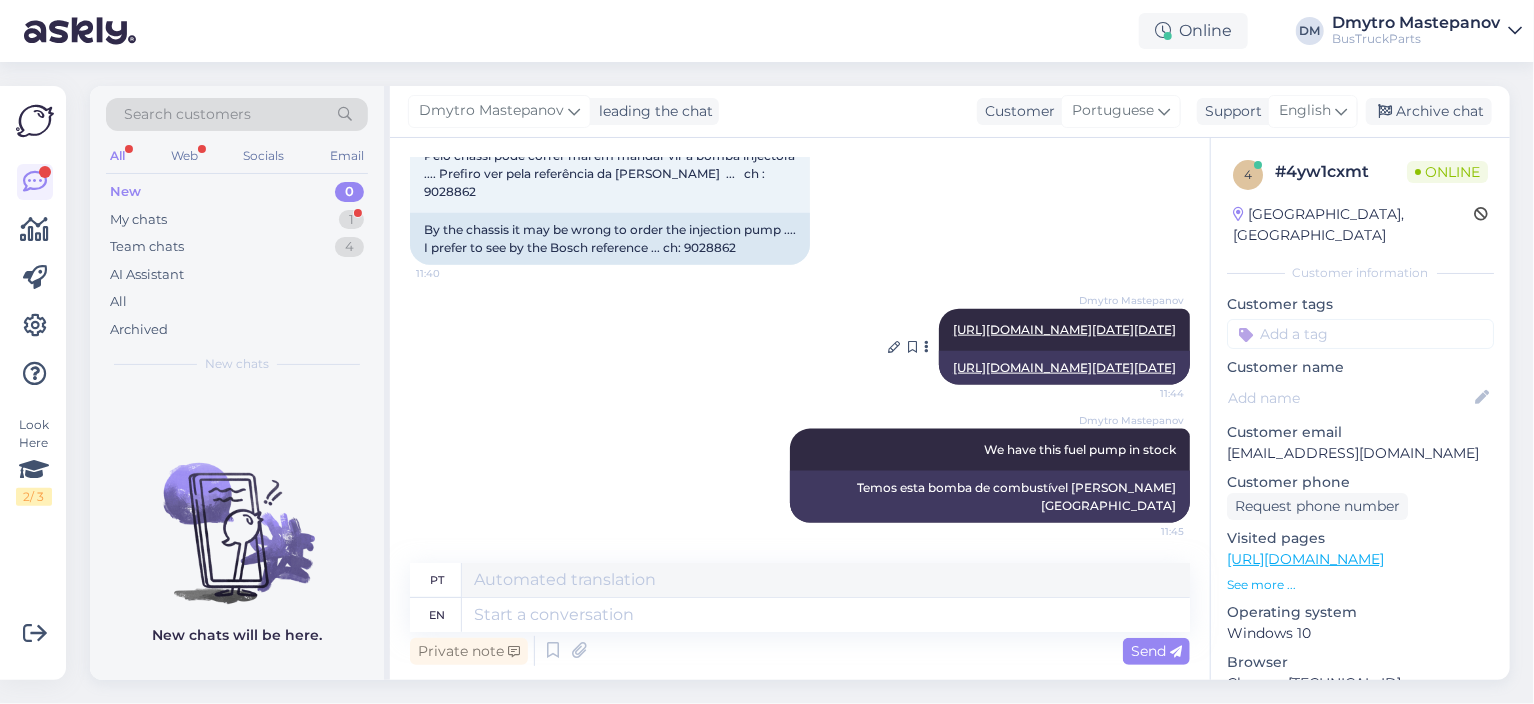 click on "[URL][DOMAIN_NAME][DATE][DATE]" at bounding box center (1064, 367) 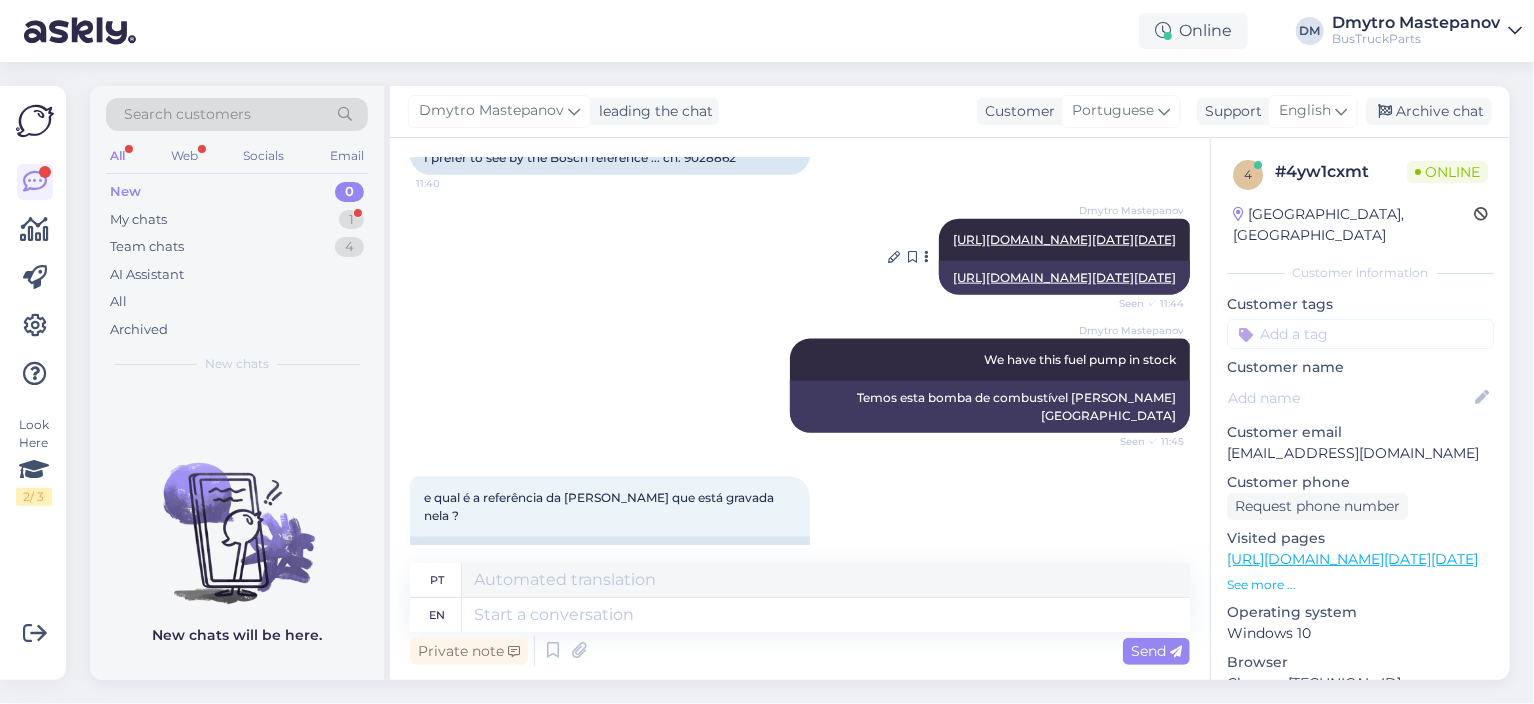 scroll, scrollTop: 1447, scrollLeft: 0, axis: vertical 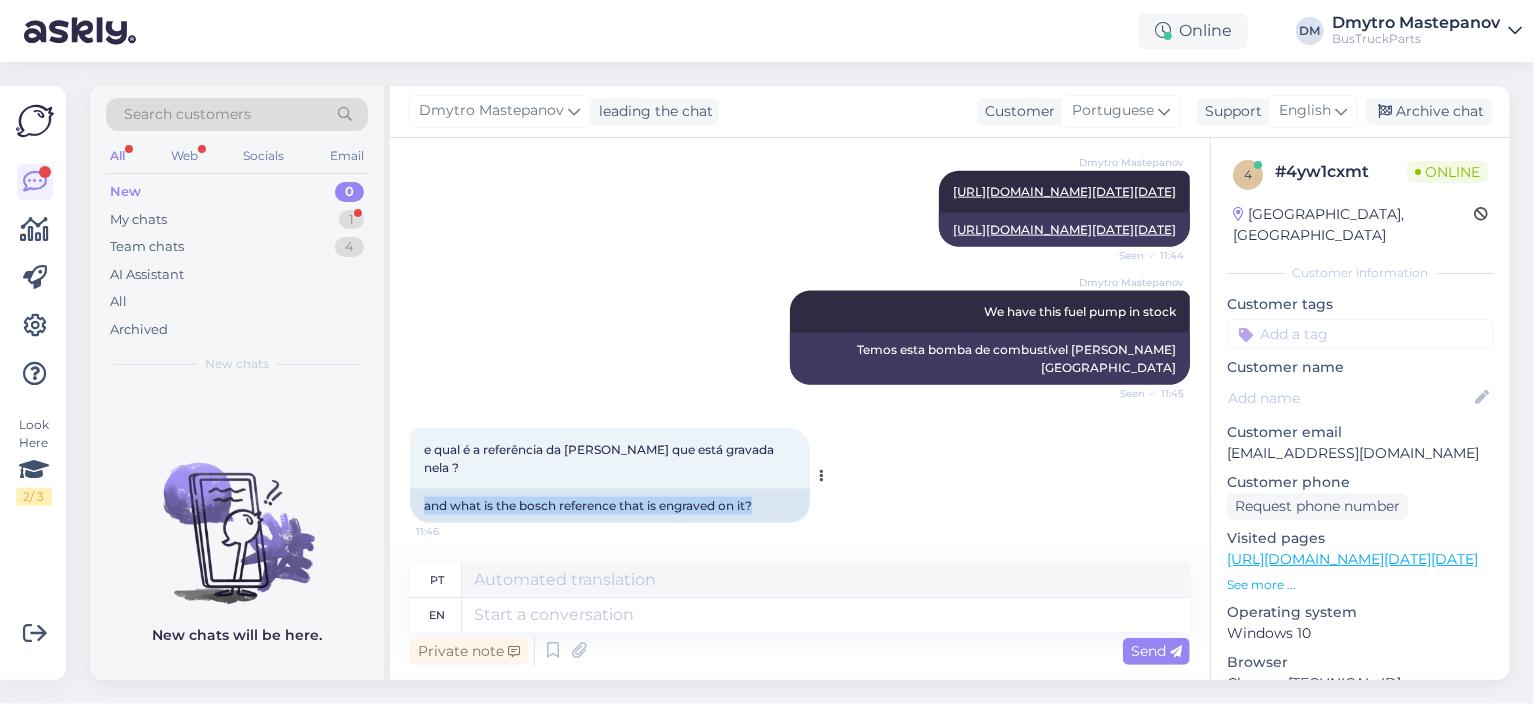 drag, startPoint x: 421, startPoint y: 503, endPoint x: 762, endPoint y: 516, distance: 341.2477 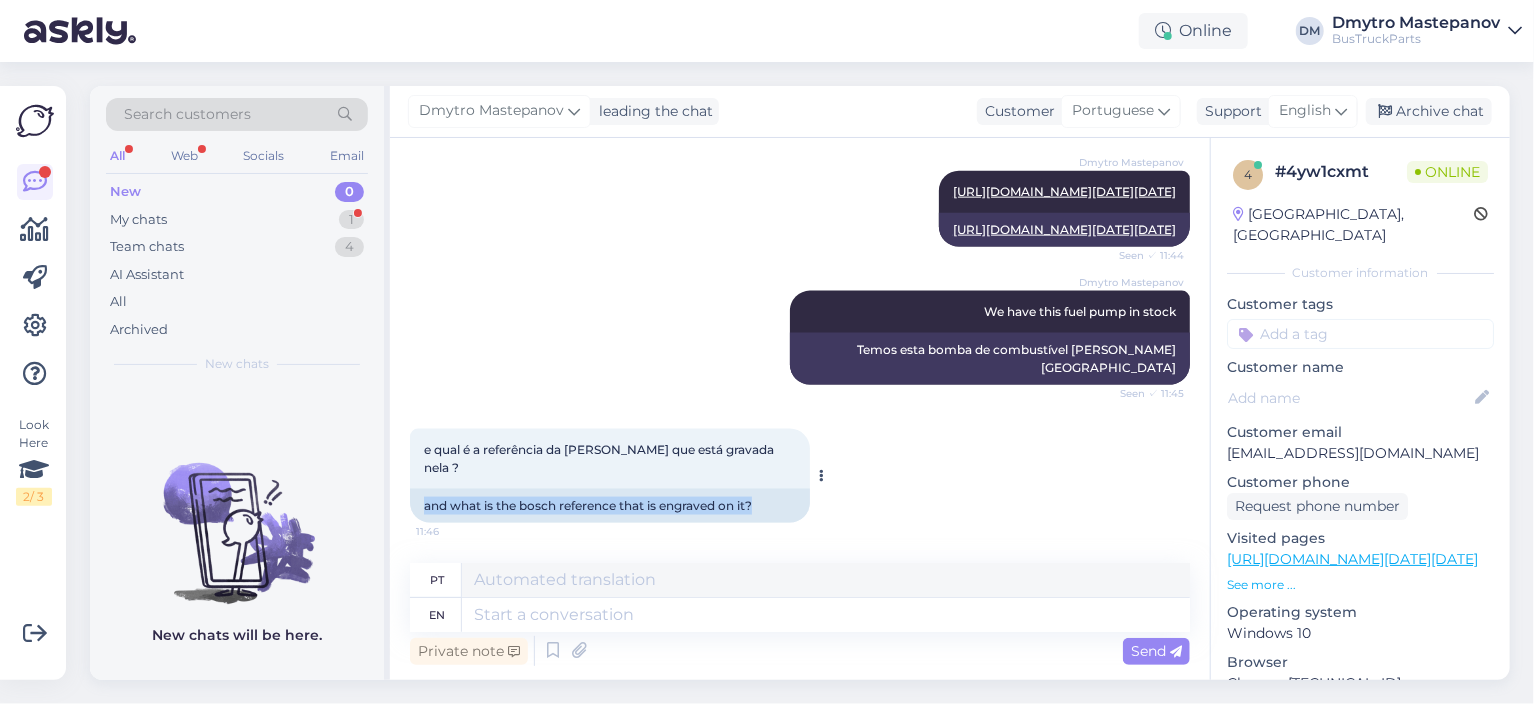click on "and what is the bosch reference that is engraved on it?" at bounding box center (610, 506) 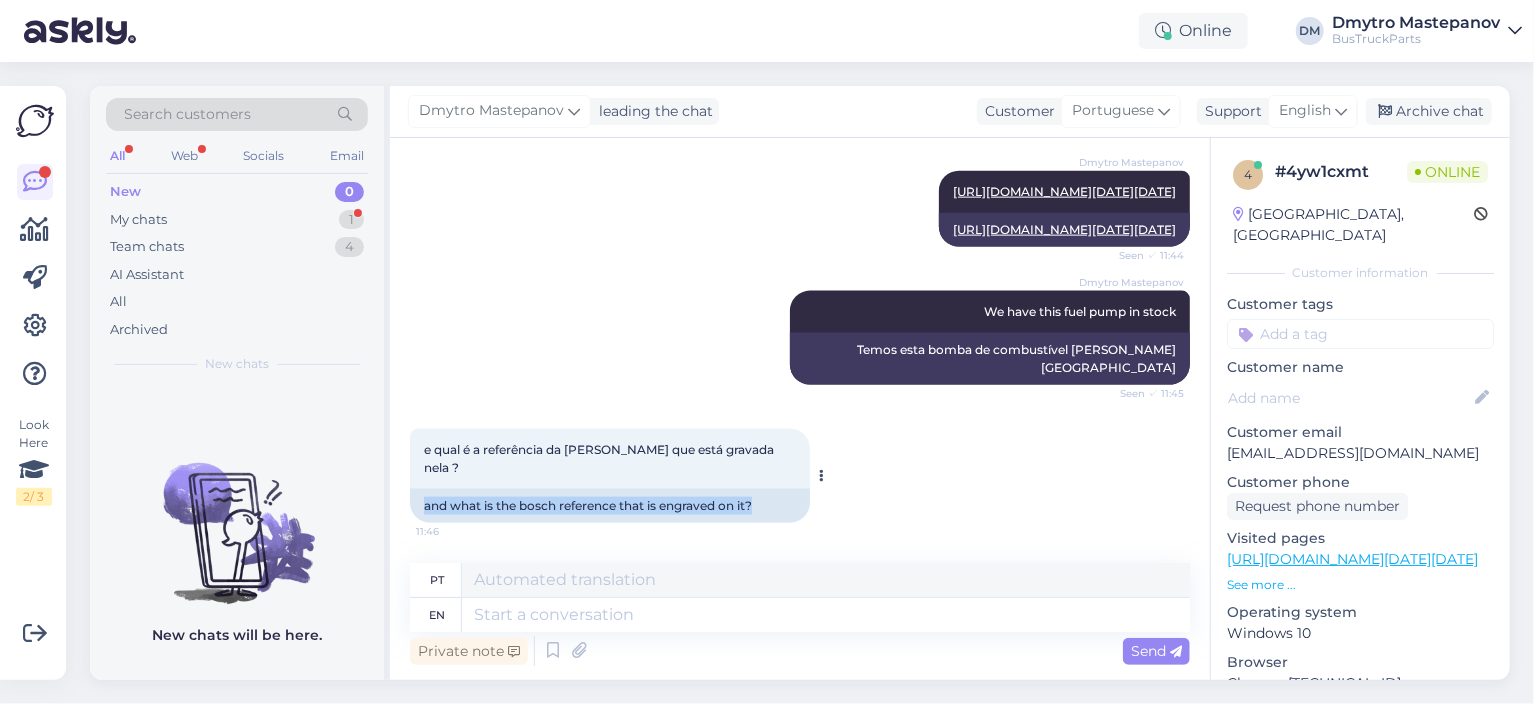copy on "and what is the bosch reference that is engraved on it?" 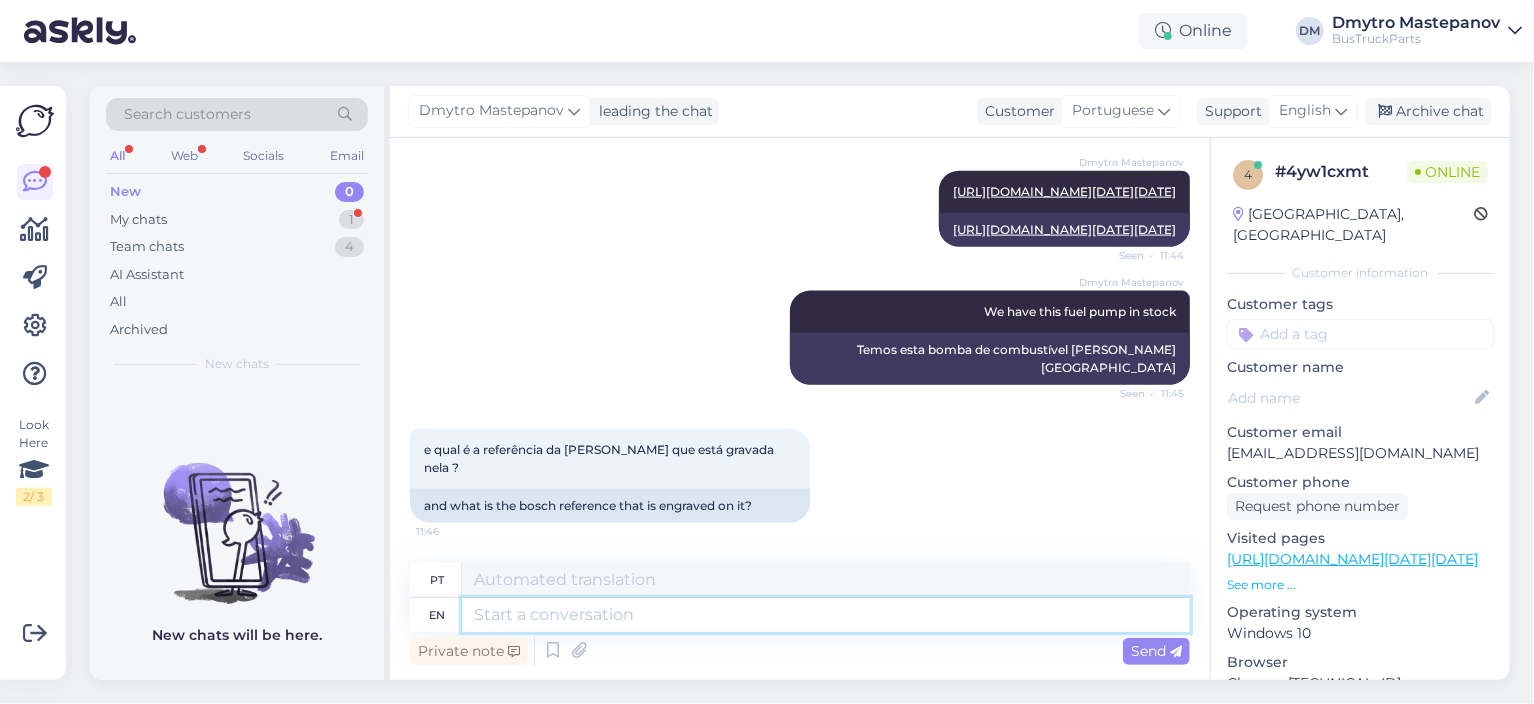 click at bounding box center [826, 615] 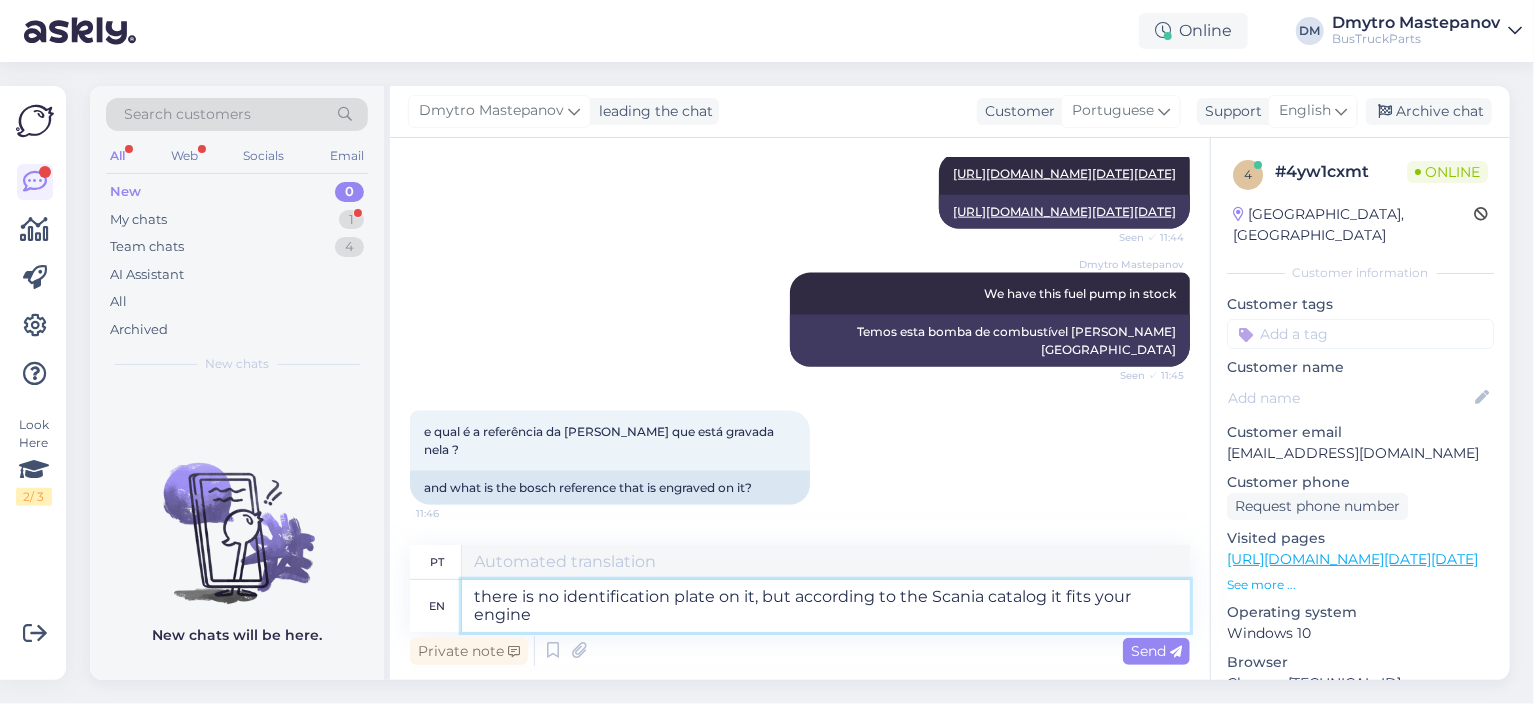 type on "não tem placa de identificação, mas de acordo com o catálogo da Scania ela serve no seu motor" 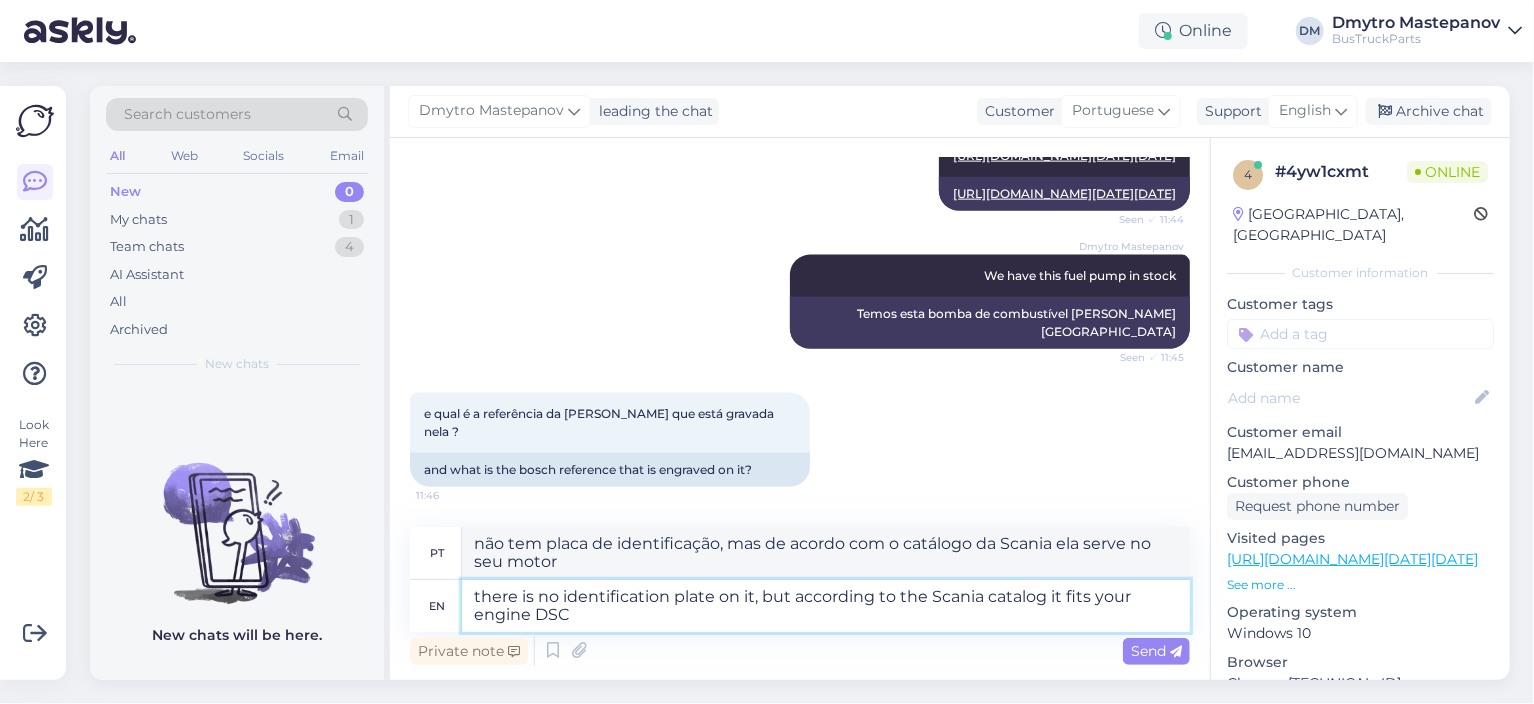 type on "there is no identification plate on it, but according to the Scania catalog it fits your engine DSC1" 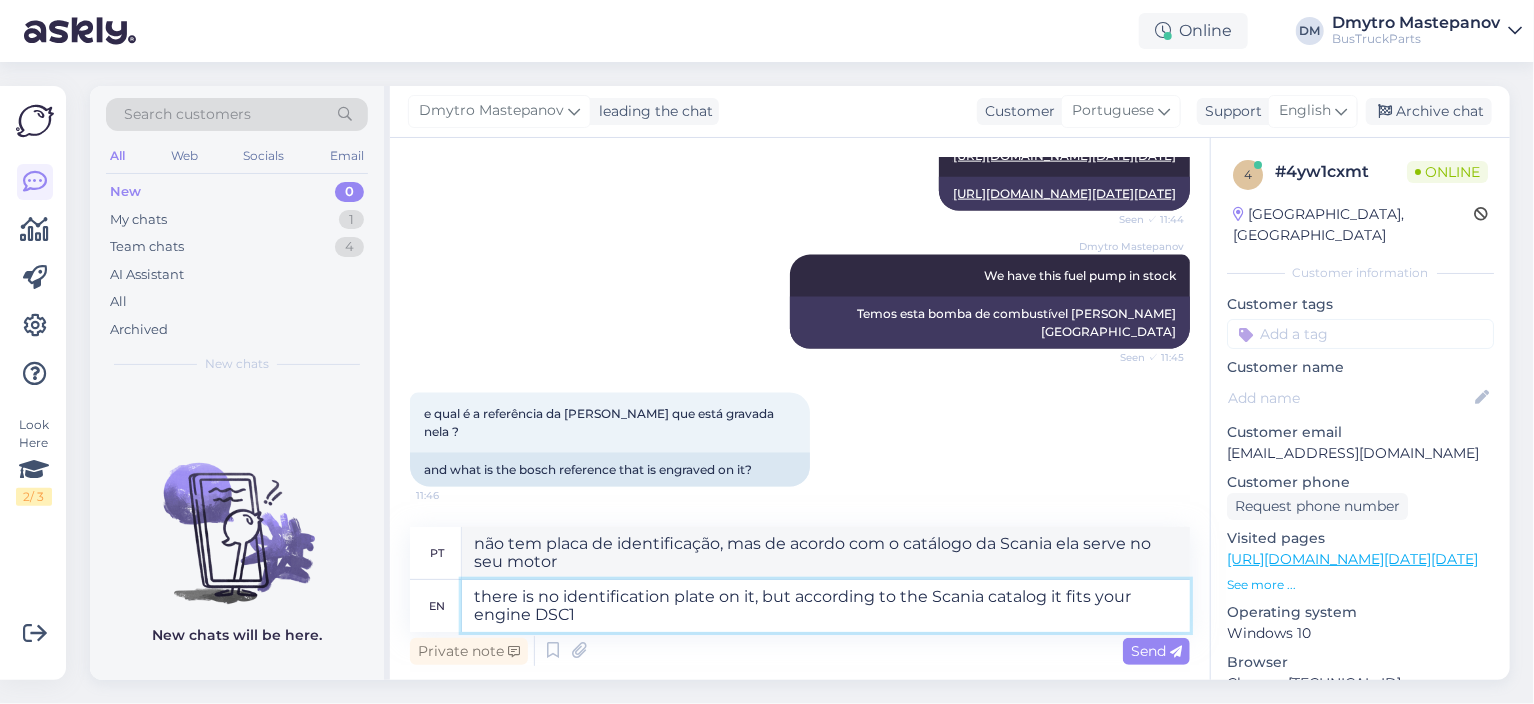 type on "não há placa de identificação, mas de acordo com o catálogo da Scania, ele é compatível com seu motor DSC" 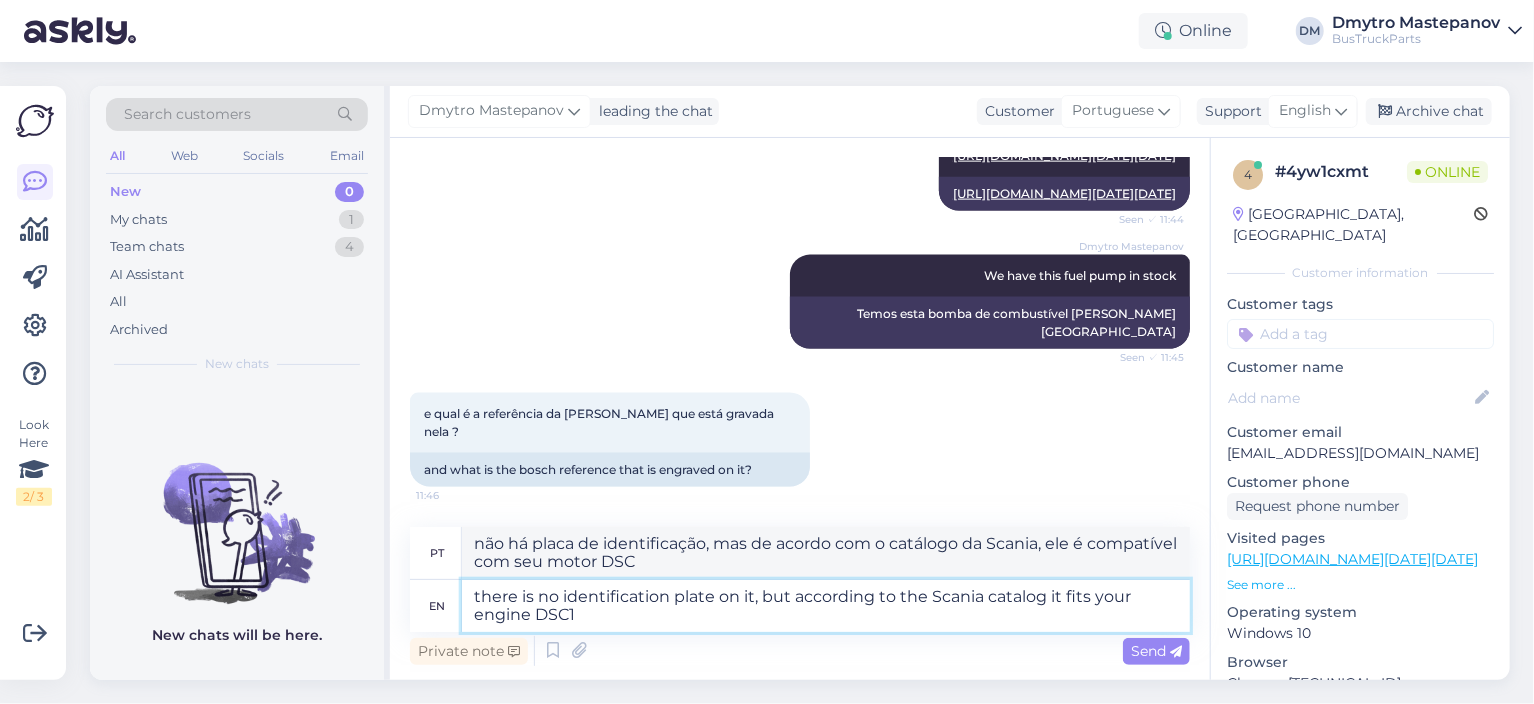 type on "there is no identification plate on it, but according to the Scania catalog it fits your engine DSC12" 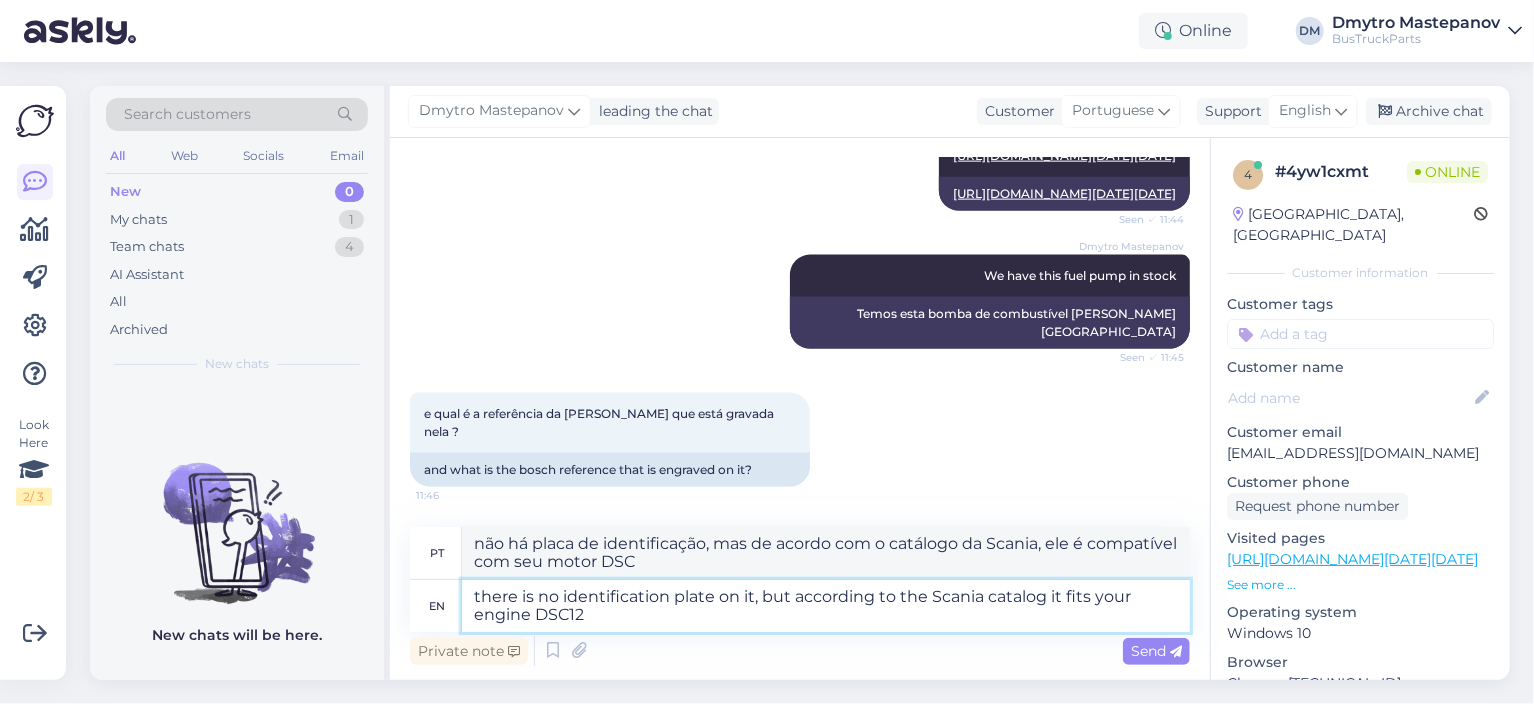type on "não tem placa de identificação, mas de acordo com o catálogo da Scania serve no seu motor DSC12" 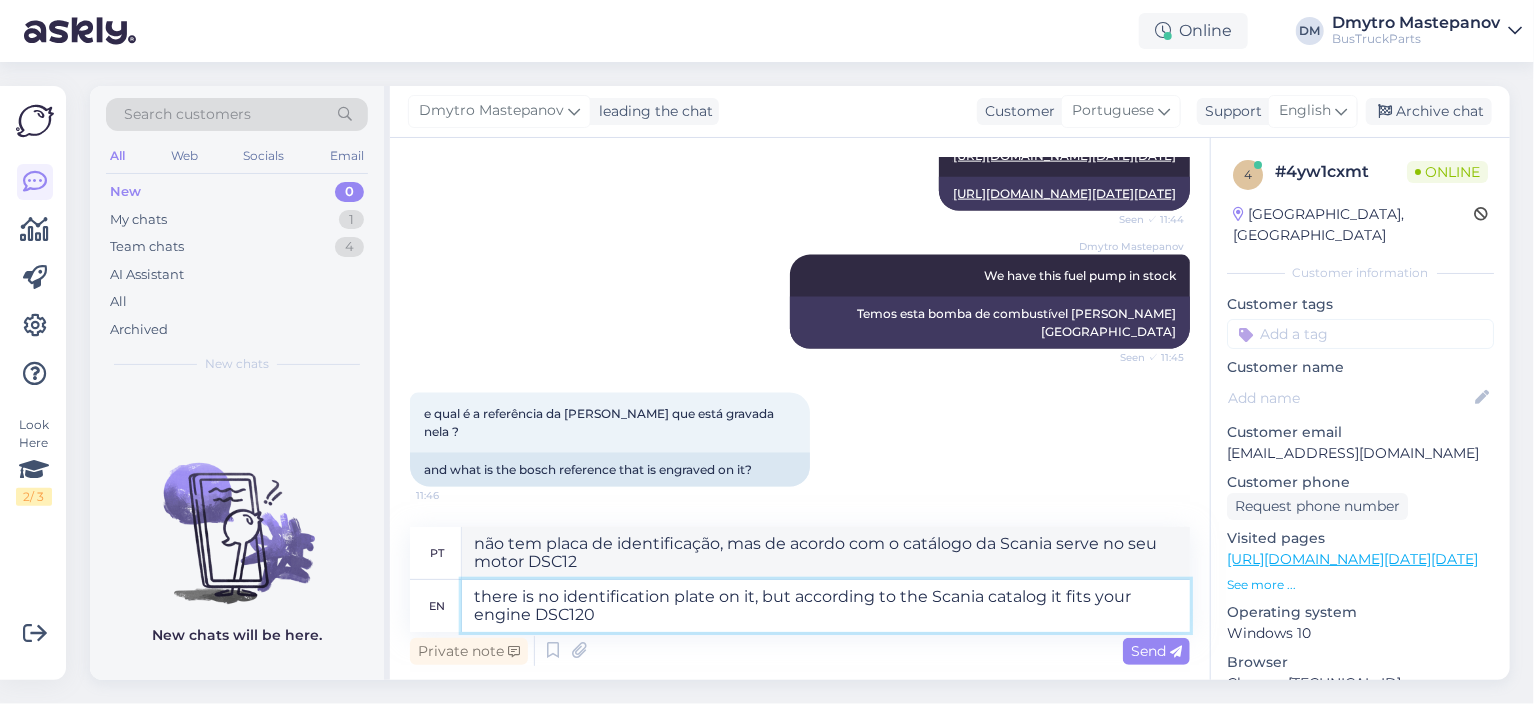 type on "there is no identification plate on it, but according to the Scania catalog it fits your engine DSC1202" 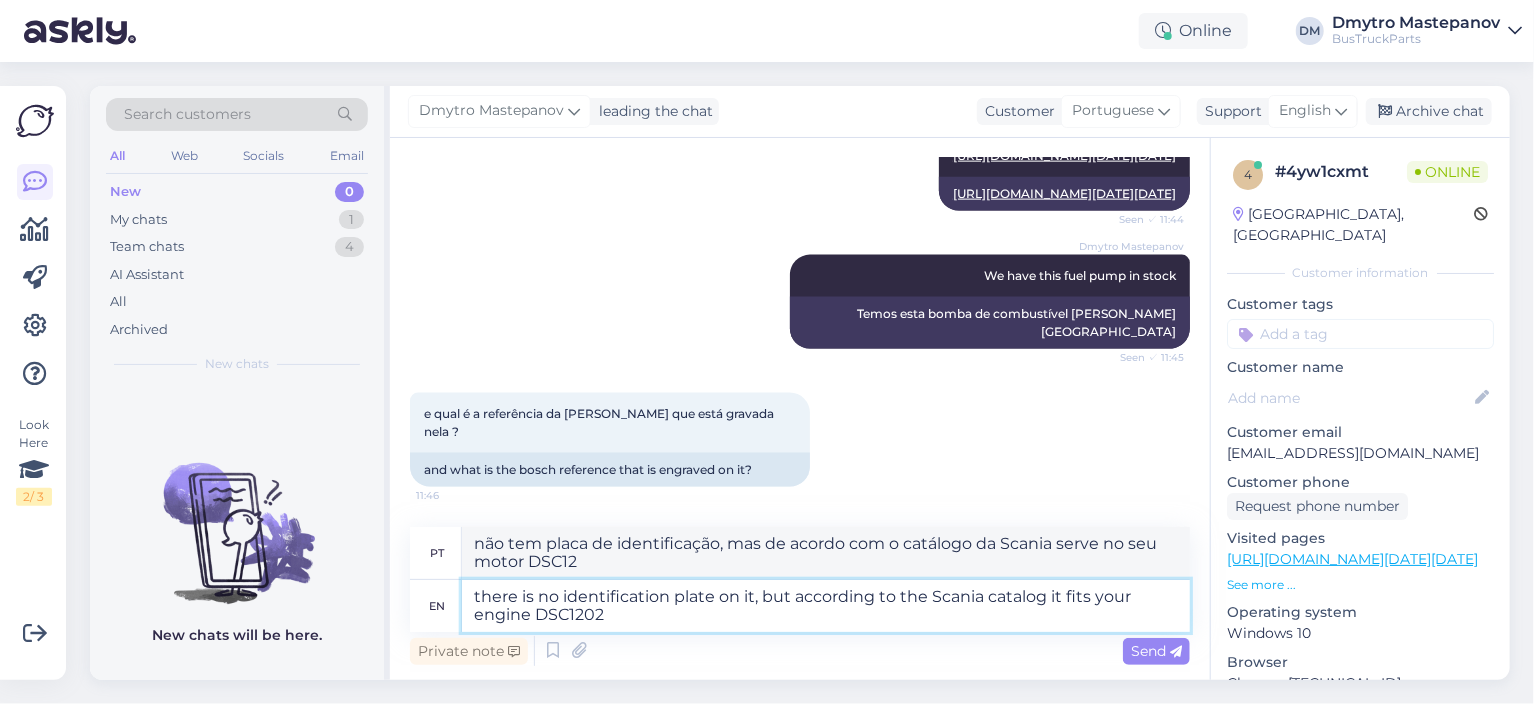 type on "não tem placa de identificação, mas de acordo com o catálogo da Scania serve no seu motor DSC1202" 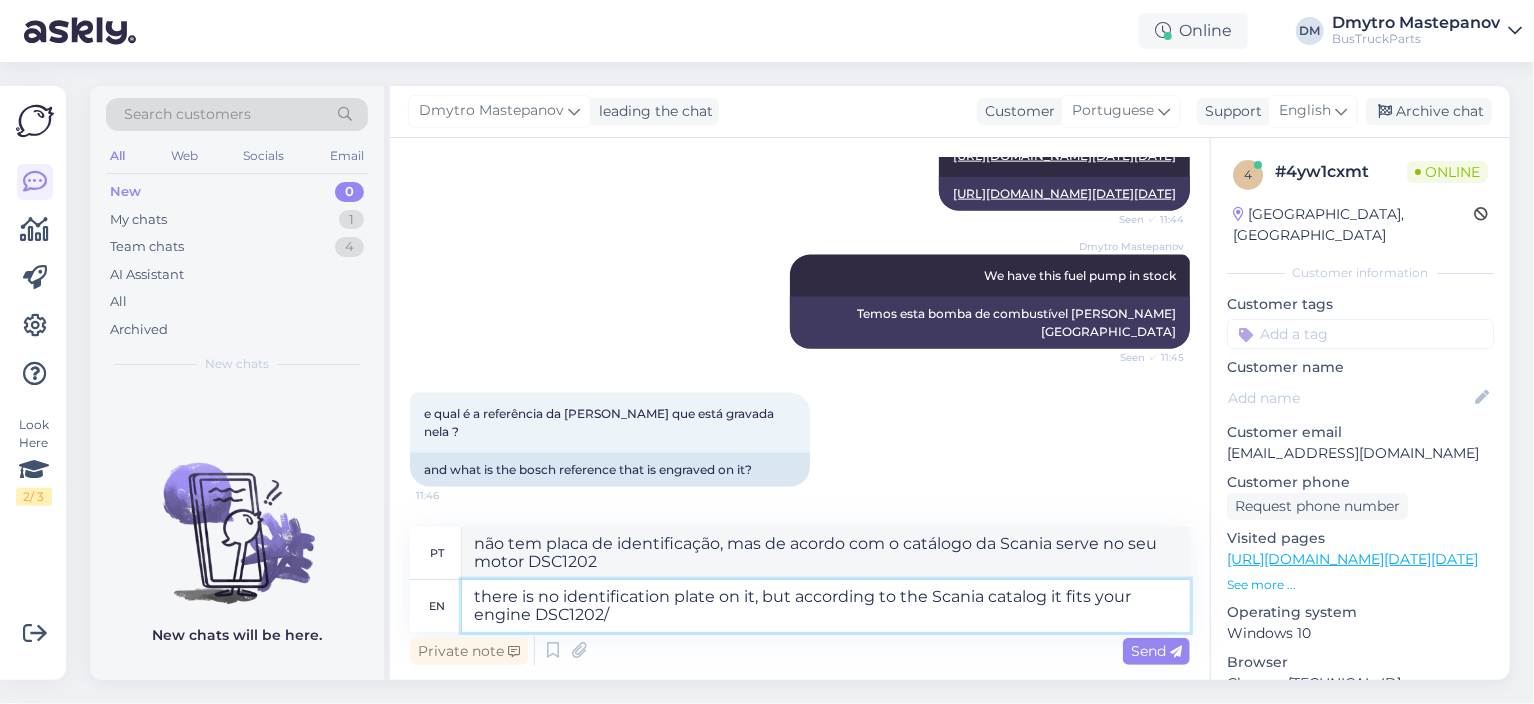 type on "there is no identification plate on it, but according to the Scania catalog it fits your engine DSC1202/3" 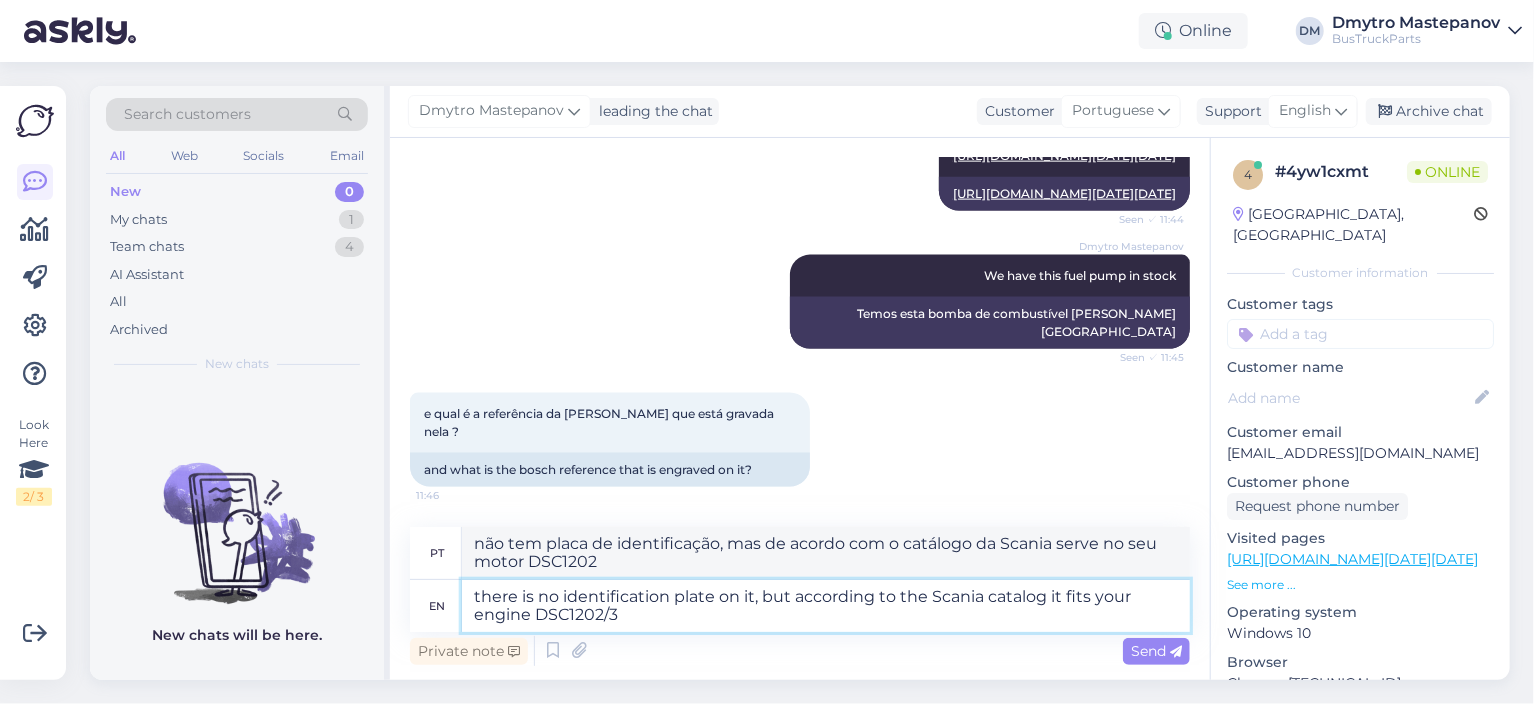 type on "não há placa de identificação, mas de acordo com o catálogo da Scania, ele é compatível com seu motor DSC1202/" 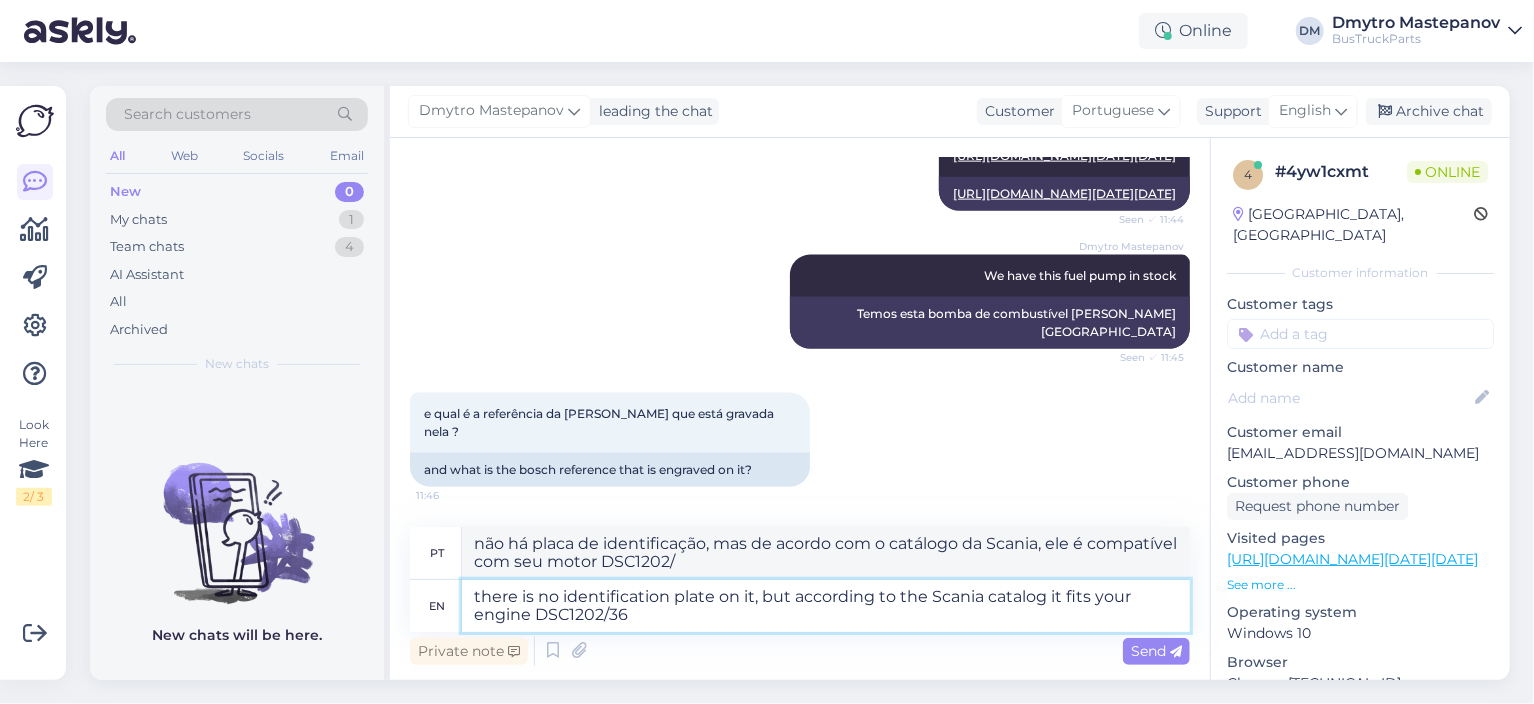 type on "there is no identification plate on it, but according to the Scania catalog it fits your engine DSC1202/360" 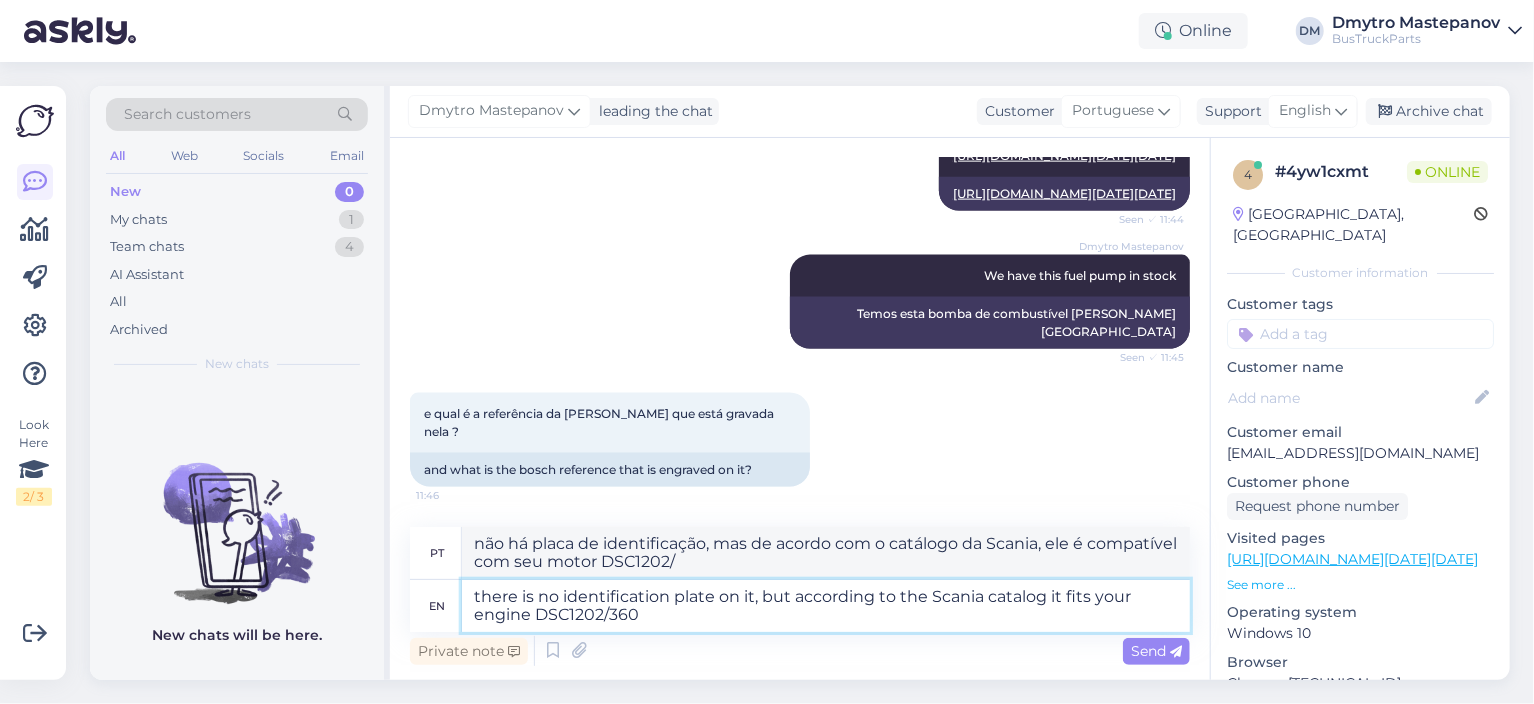 type on "não tem placa de identificação, mas de acordo com o catálogo da Scania serve no seu motor DSC1202/360" 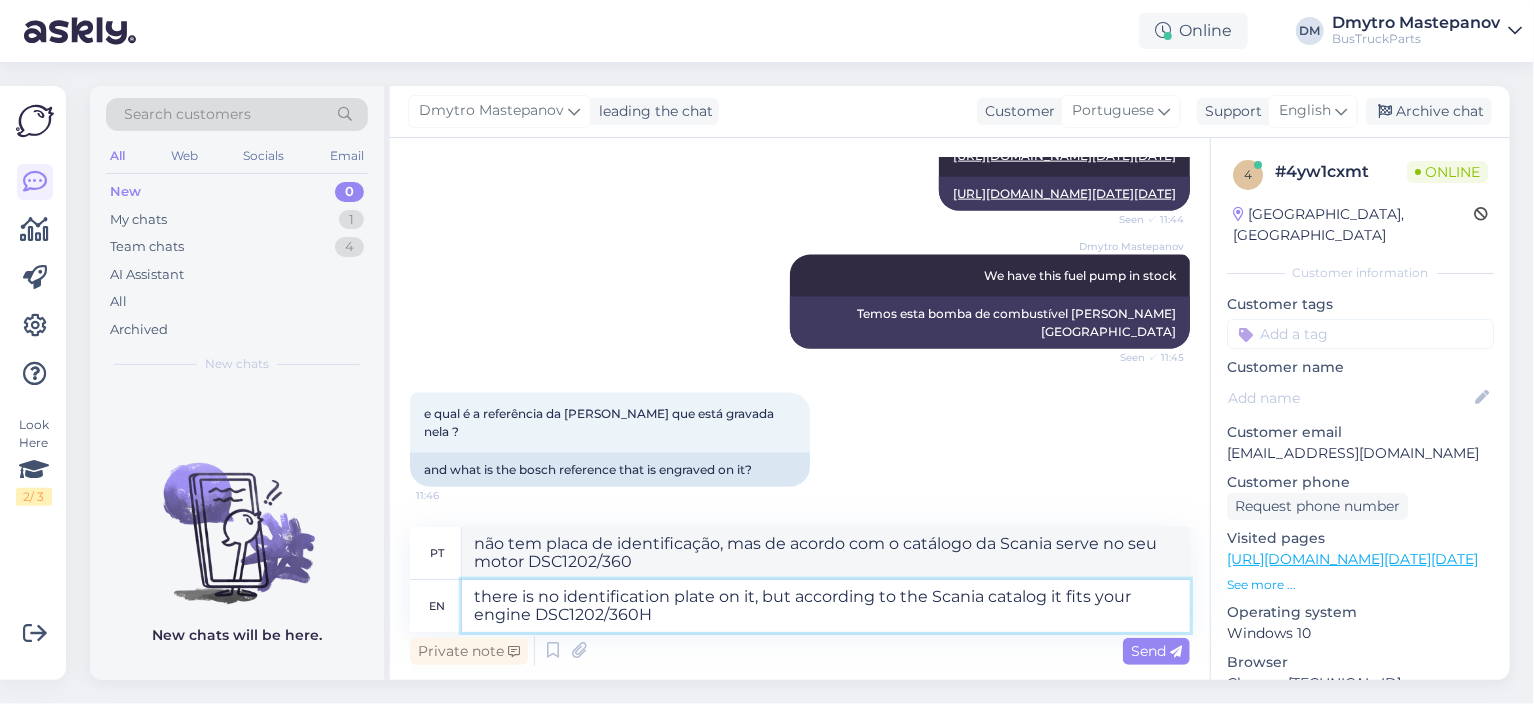 type on "there is no identification plate on it, but according to the Scania catalog it fits your engine DSC1202/360Hp" 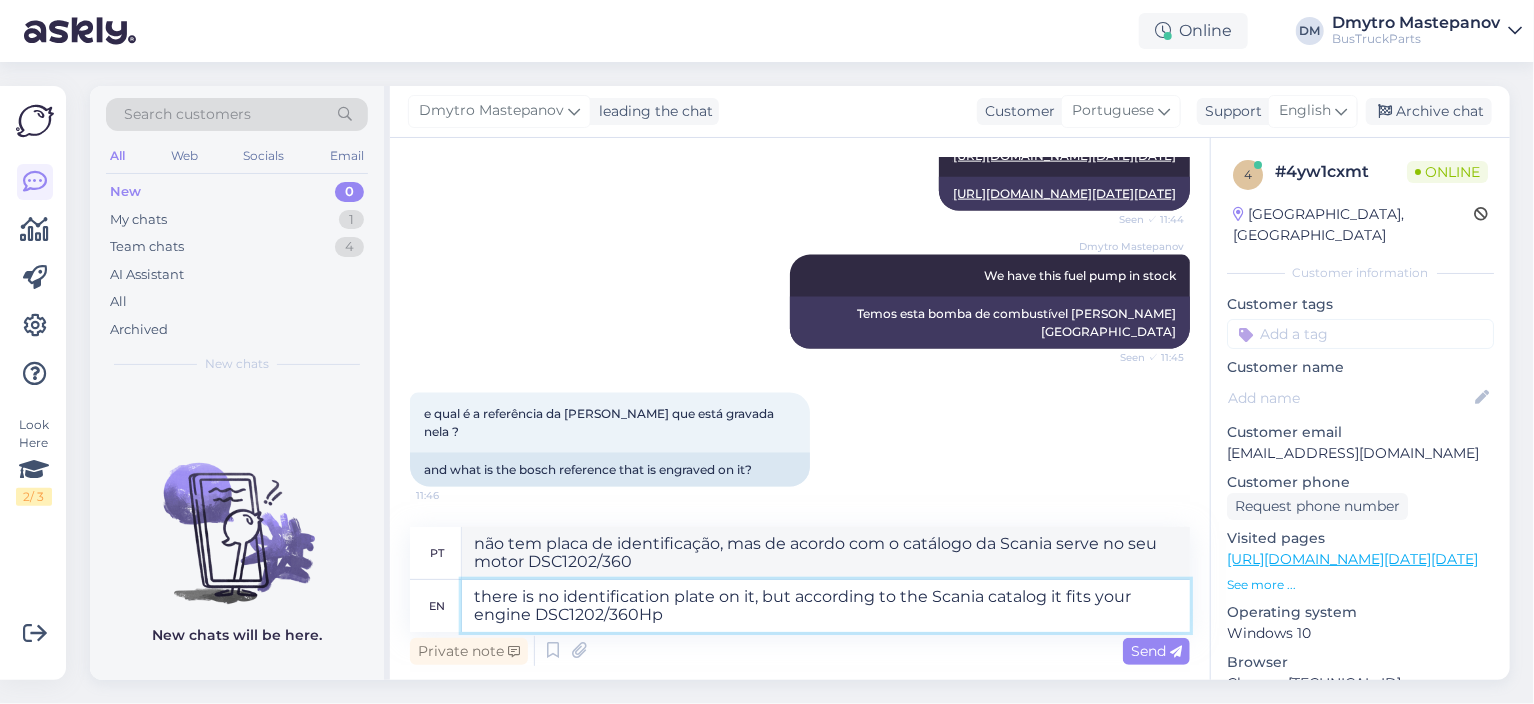 type on "não tem placa de identificação, mas de acordo com o catálogo da Scania serve no seu motor DSC1202/360Hp" 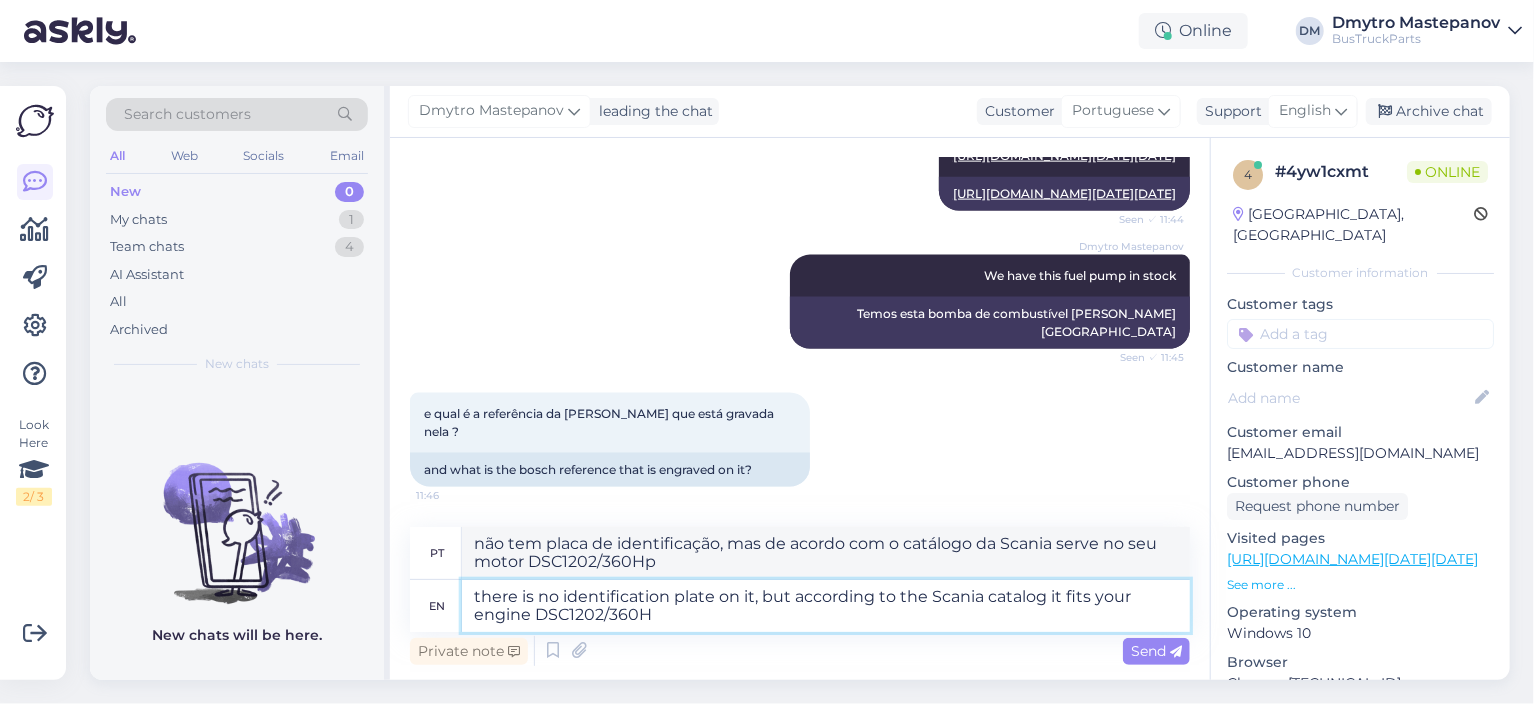 type on "there is no identification plate on it, but according to the Scania catalog it fits your engine DSC1202/360" 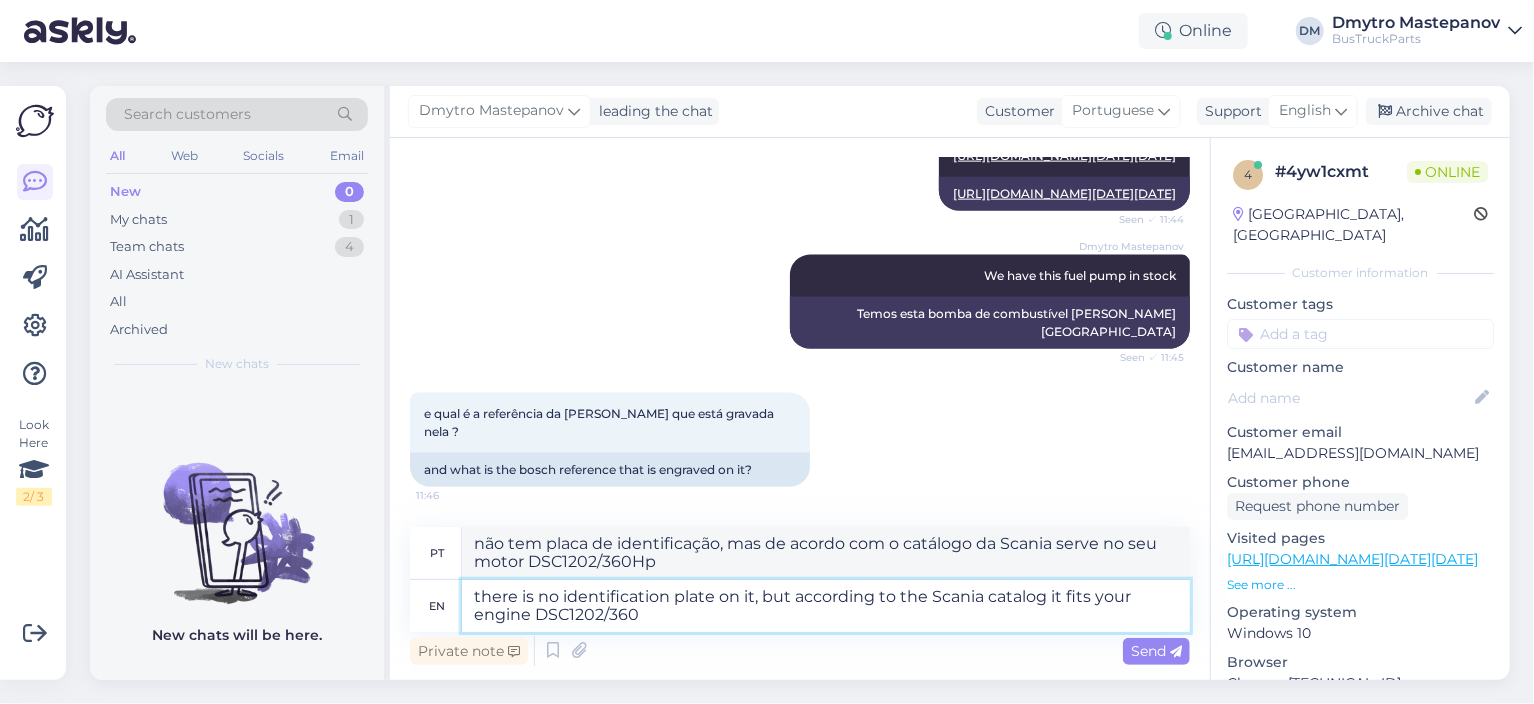 type on "não tem placa de identificação, mas de acordo com o catálogo da Scania serve no seu motor DSC1202/360" 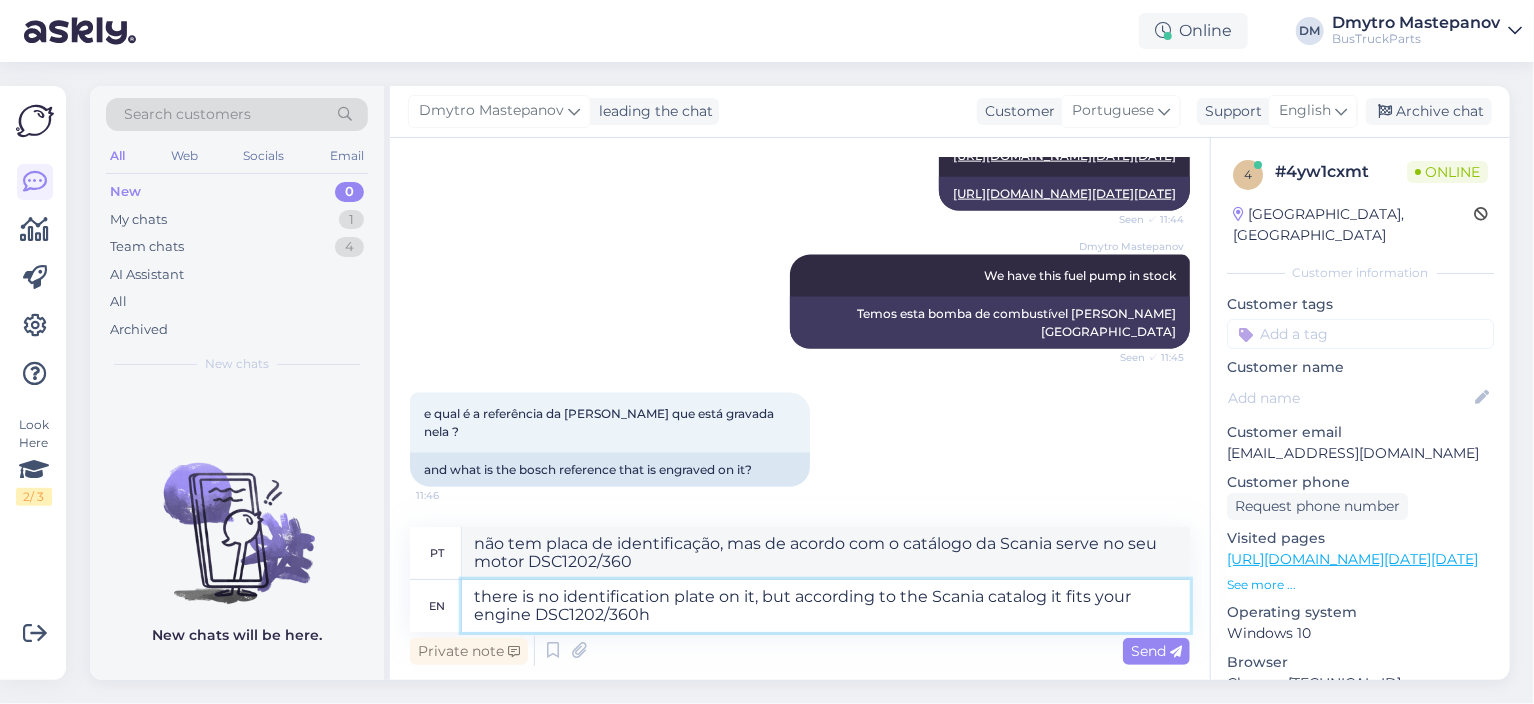 type on "there is no identification plate on it, but according to the Scania catalog it fits your engine DSC1202/360hp" 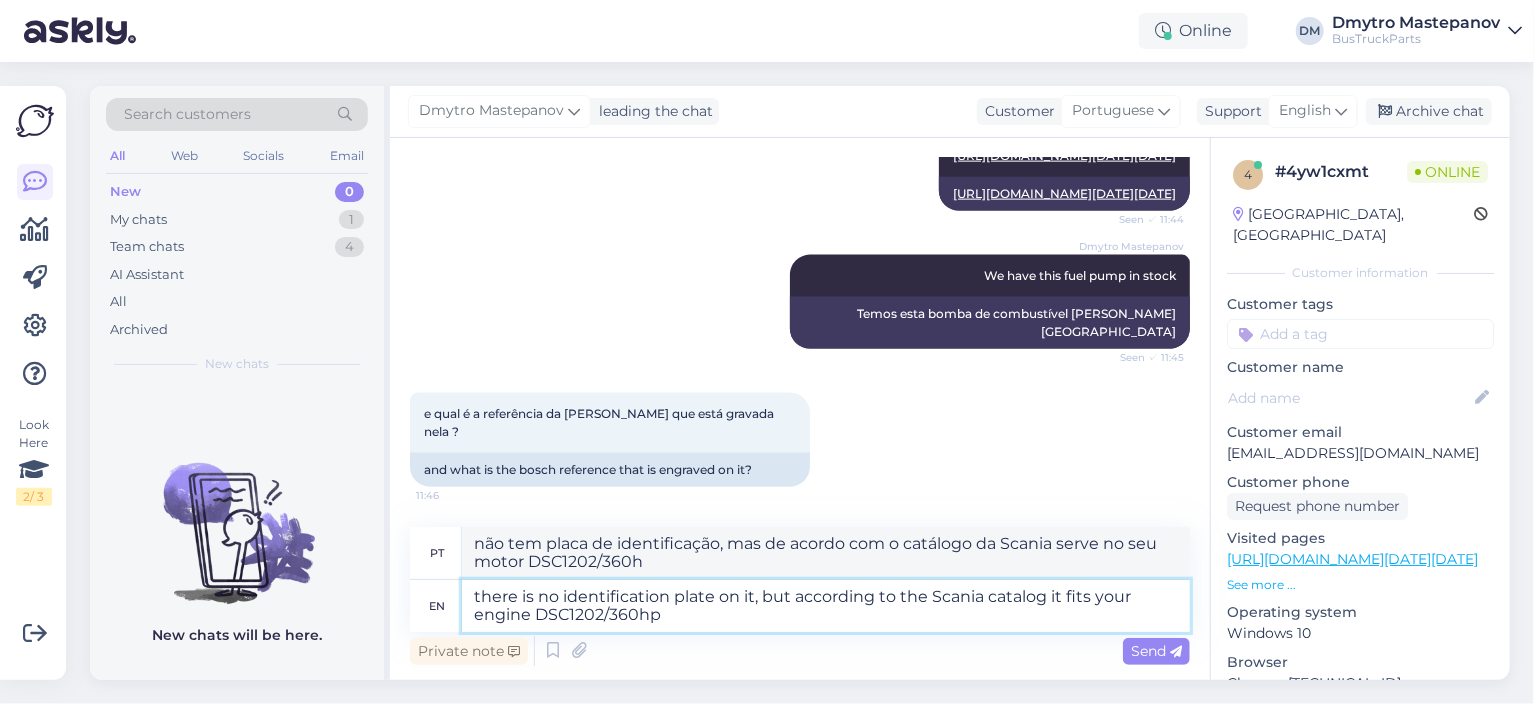 type on "não tem placa de identificação, mas de acordo com o catálogo da Scania serve no seu motor DSC1202/360cv" 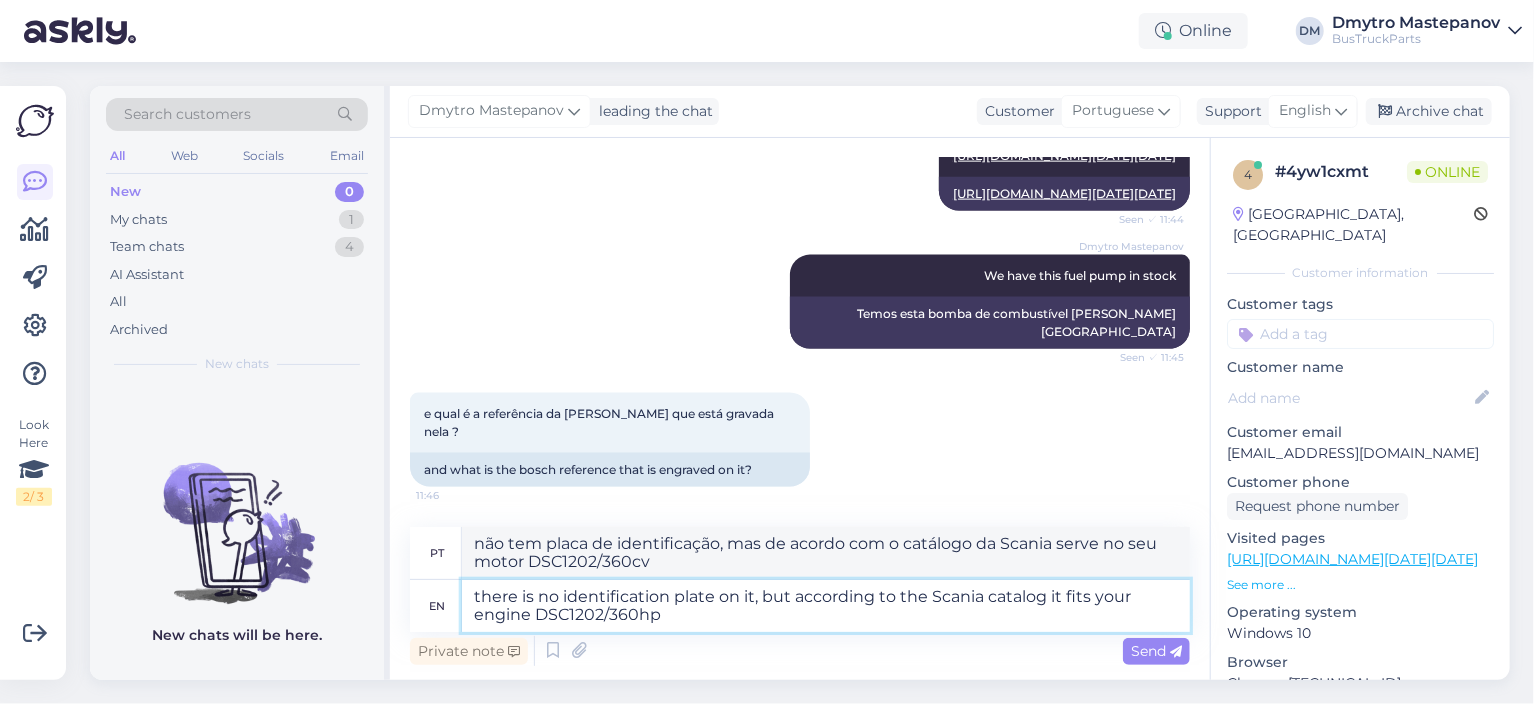 click on "there is no identification plate on it, but according to the Scania catalog it fits your engine DSC1202/360hp" at bounding box center (826, 606) 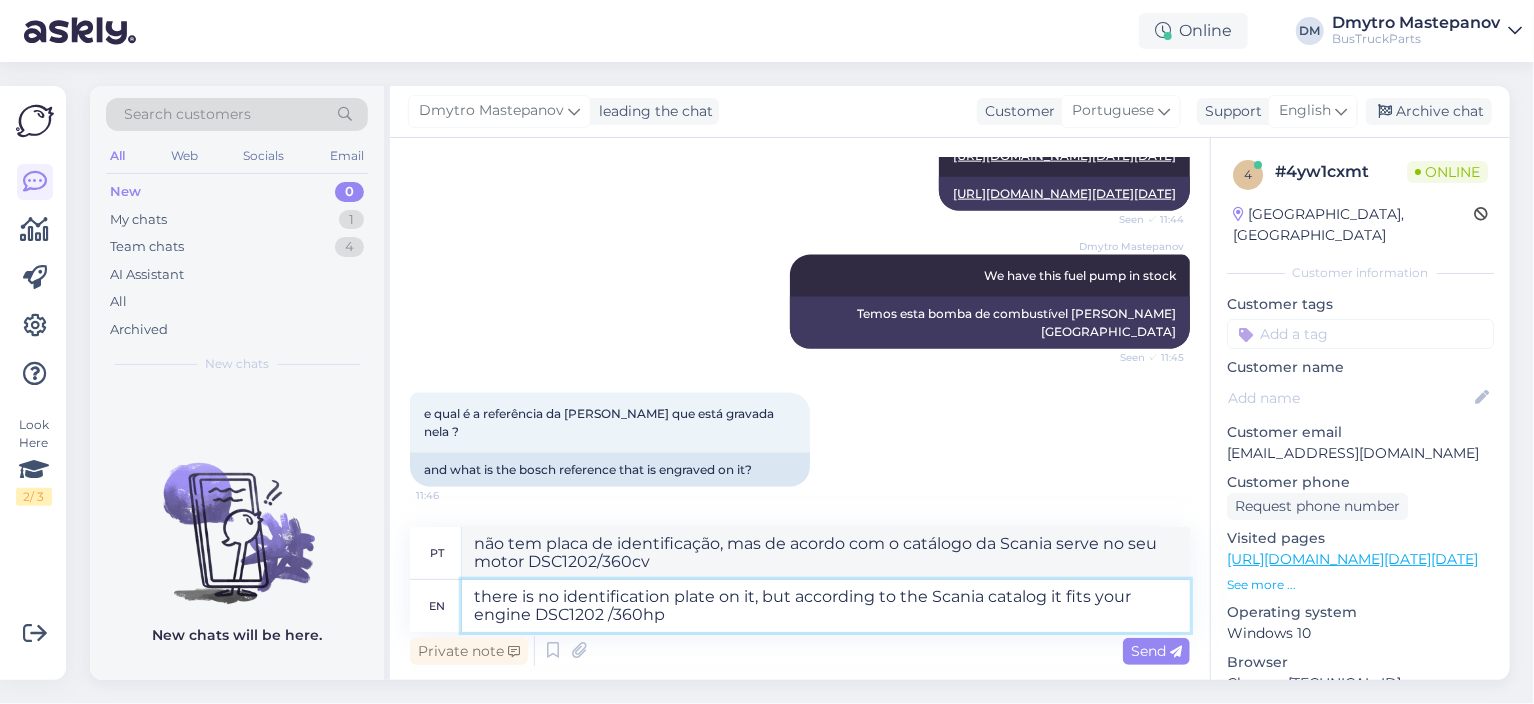 click on "there is no identification plate on it, but according to the Scania catalog it fits your engine DSC1202 /360hp" at bounding box center [826, 606] 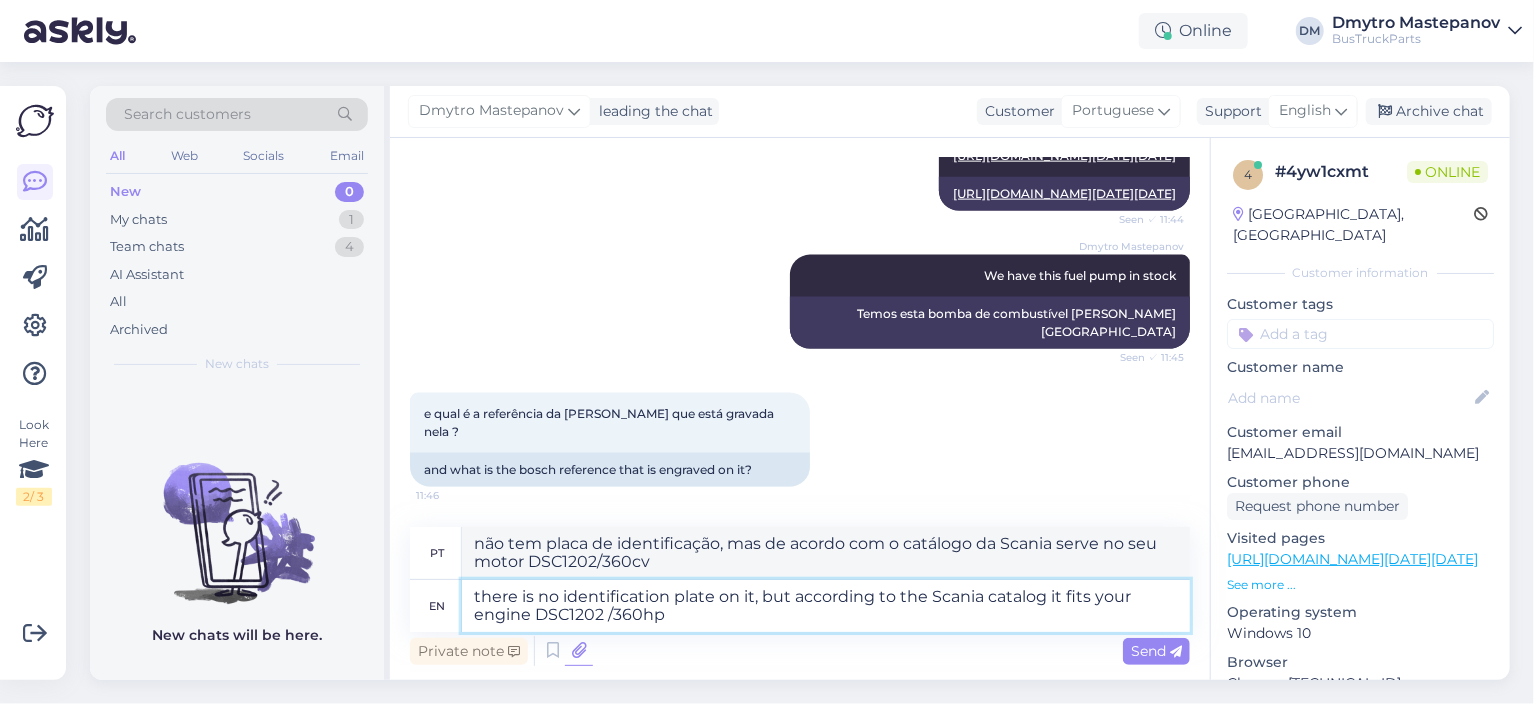 type on "there is no identification plate on it, but according to the Scania catalog it fits your engine DSC12 02 /360hp" 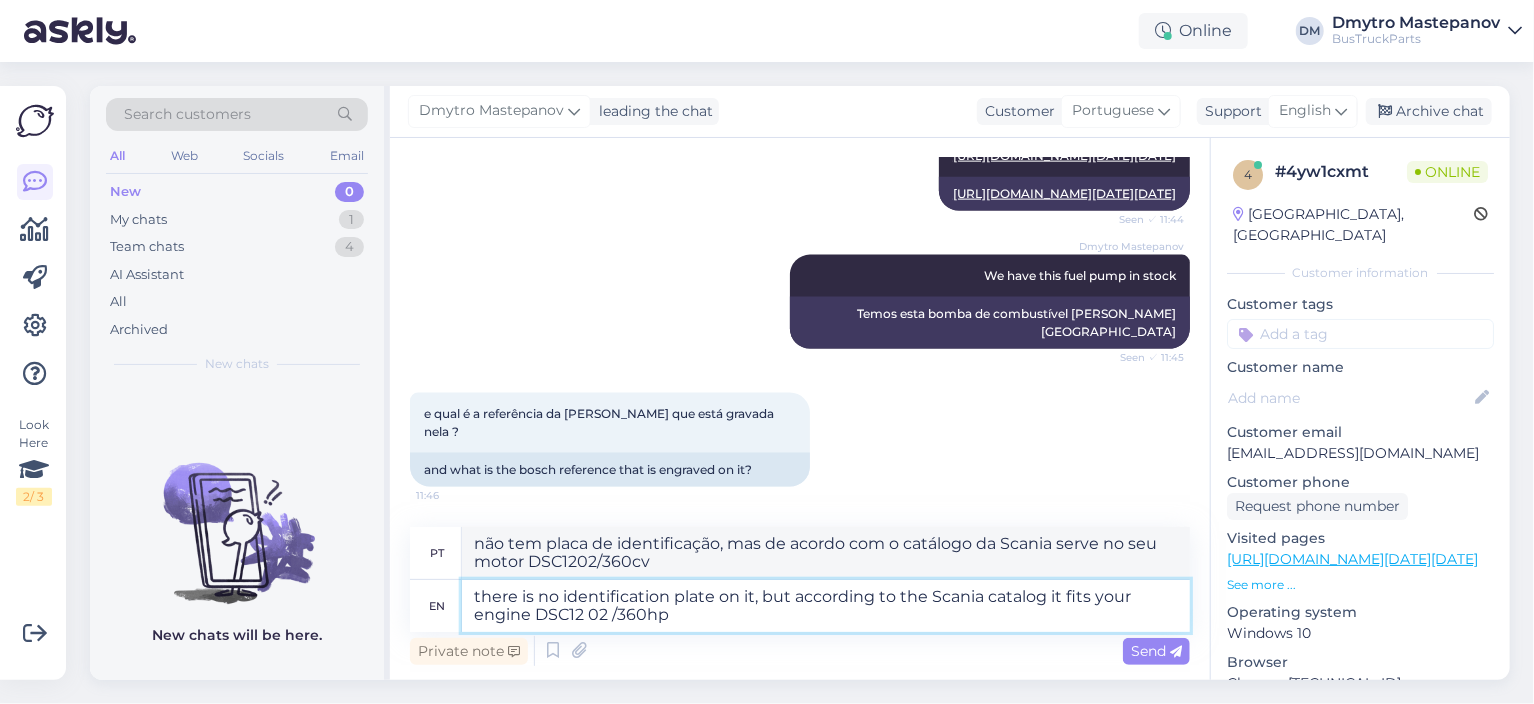 type on "não tem placa de identificação, mas de acordo com o catálogo da Scania serve no seu motor DSC12 02 /360cv" 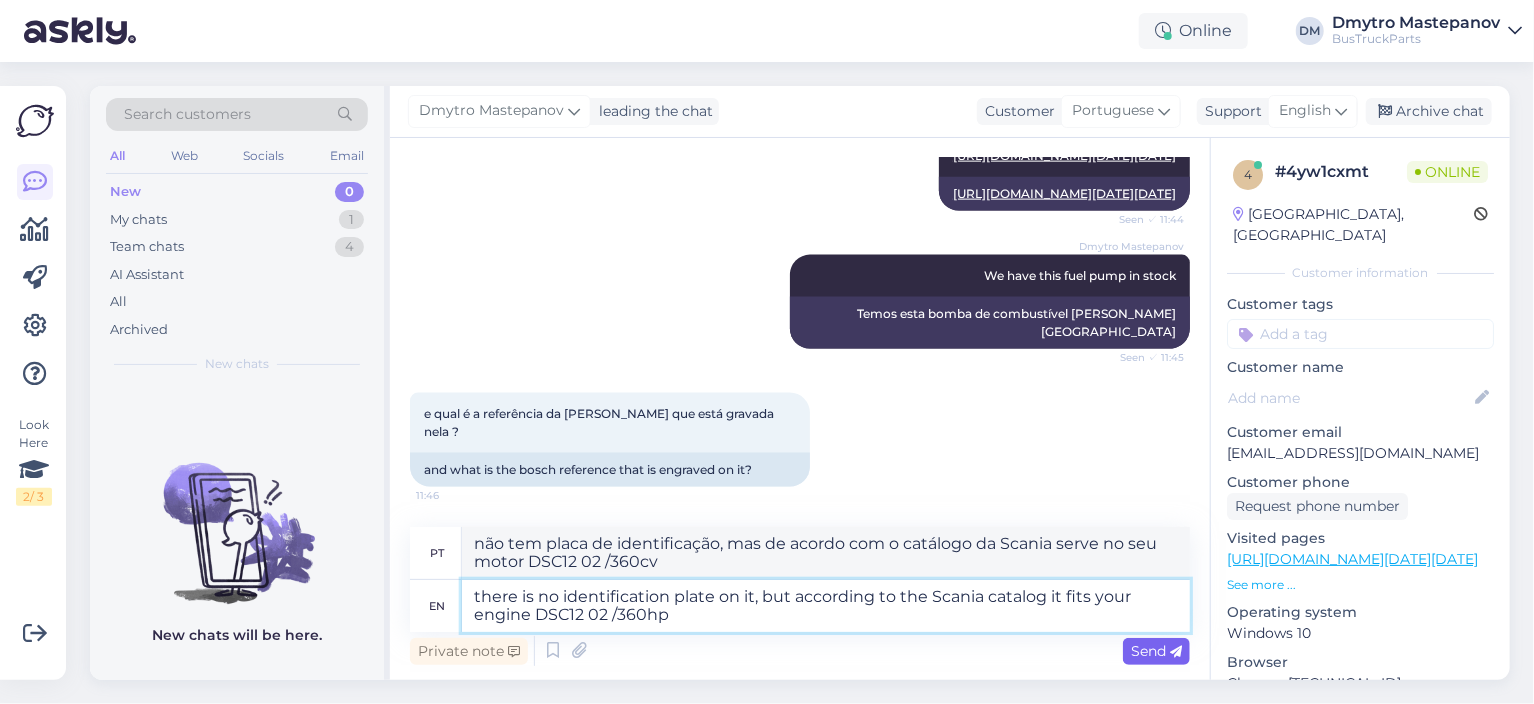 type on "there is no identification plate on it, but according to the Scania catalog it fits your engine DSC12 02 /360hp" 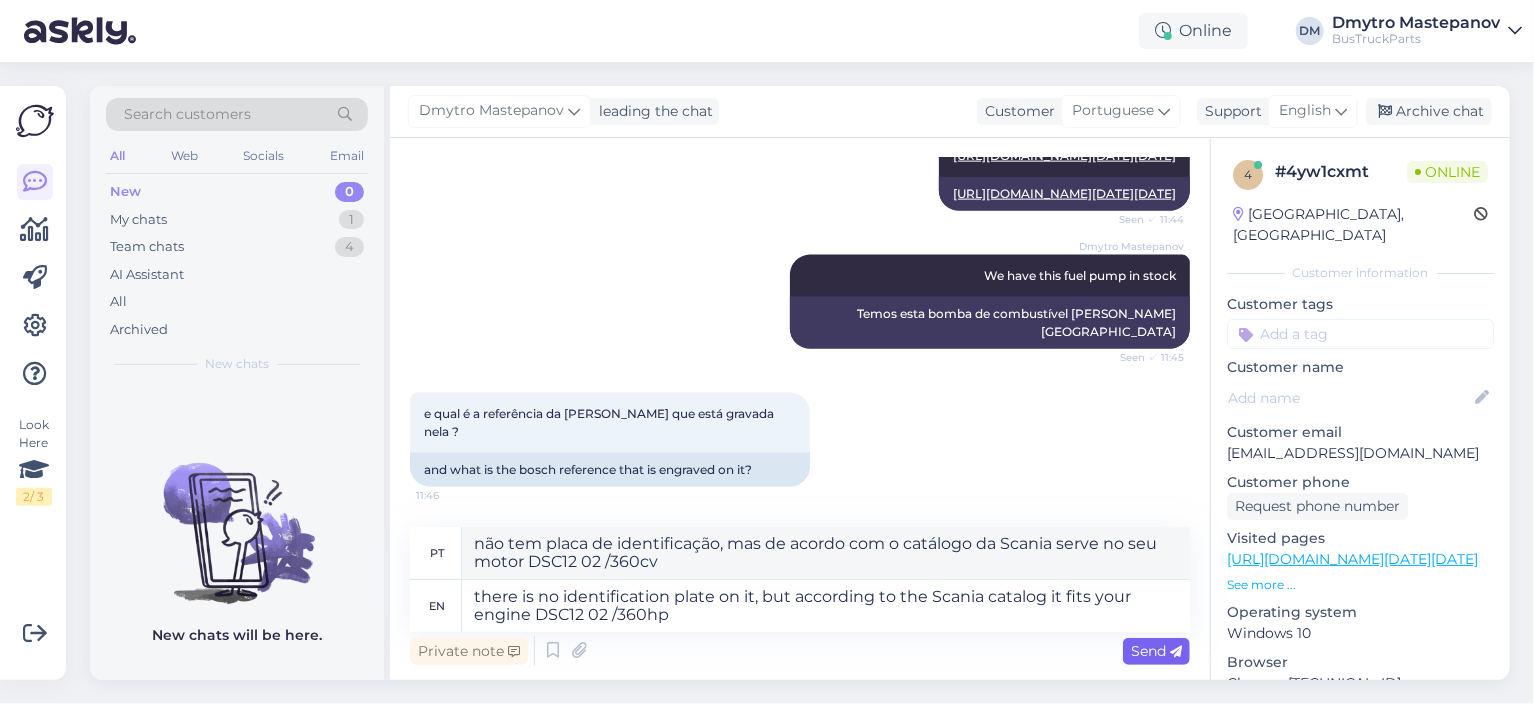 click on "Send" at bounding box center [1156, 651] 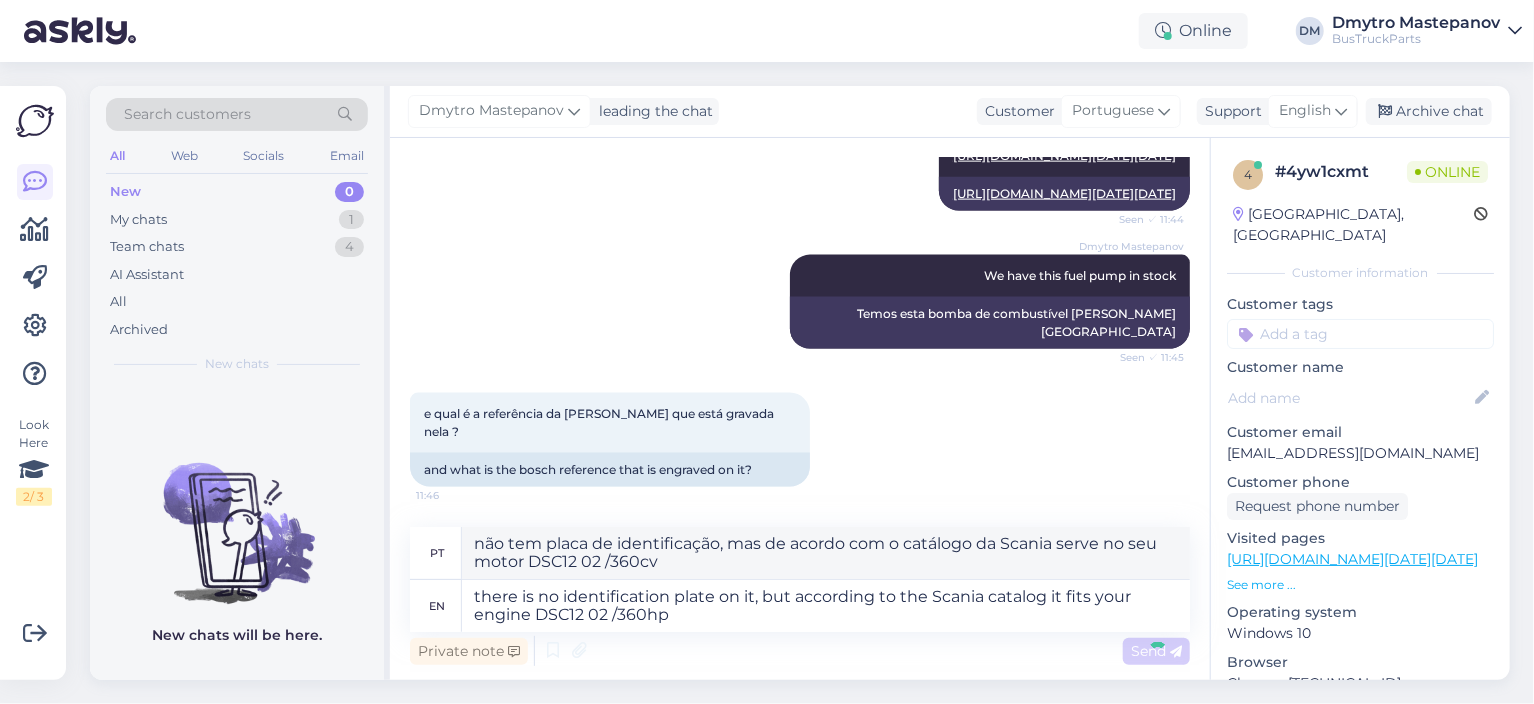 type 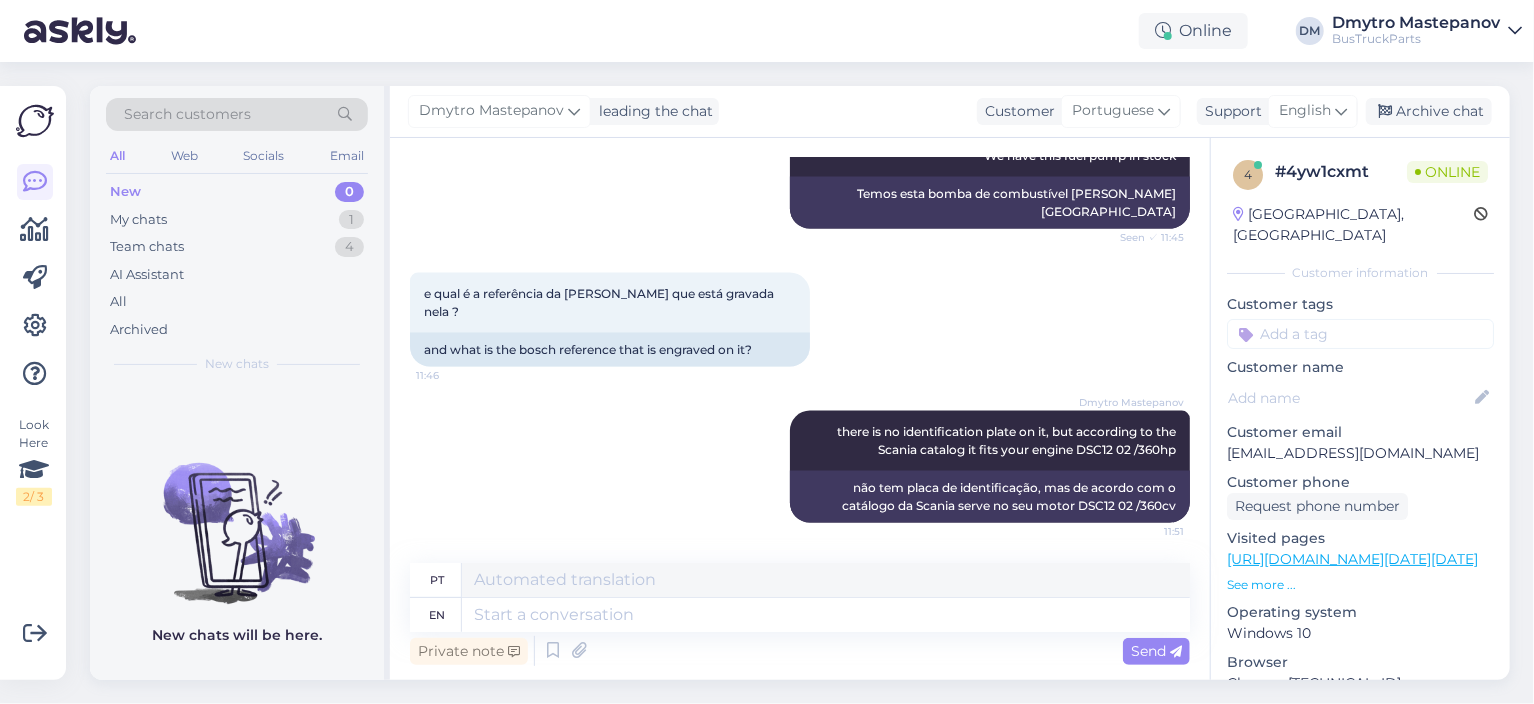 scroll, scrollTop: 1203, scrollLeft: 0, axis: vertical 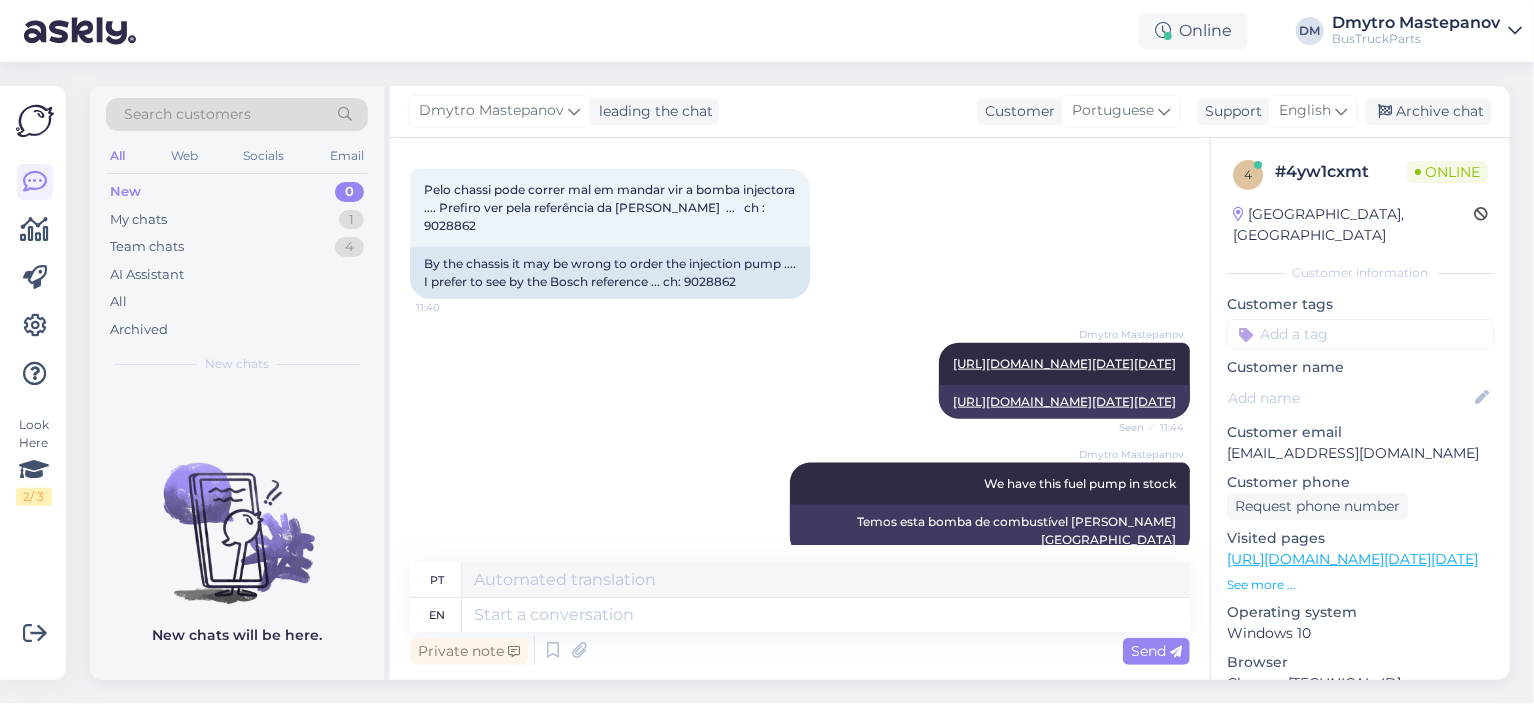 click on "[PERSON_NAME] [URL][DOMAIN_NAME][DATE][DATE] Seen ✓ 11:44  [URL][DOMAIN_NAME][DATE][DATE]" at bounding box center [800, 381] 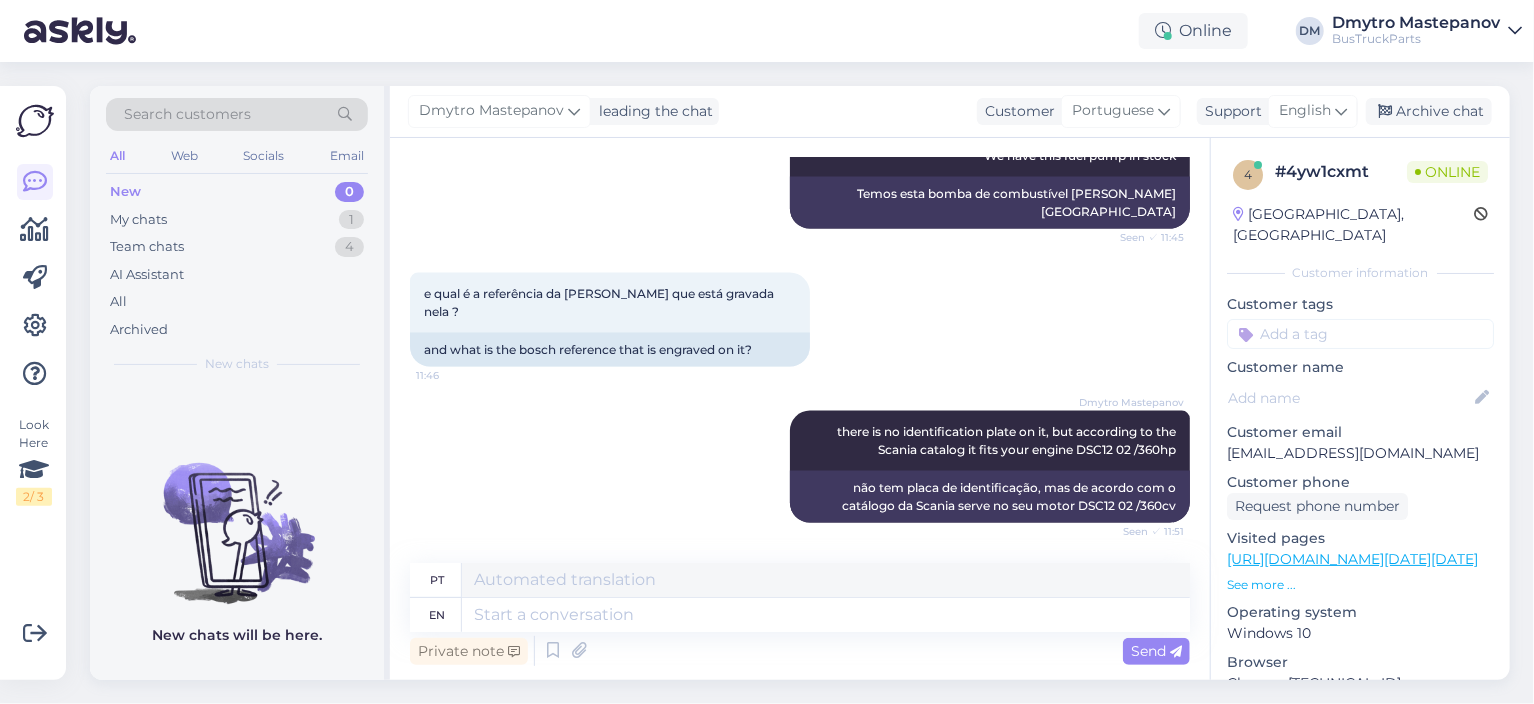 scroll, scrollTop: 1202, scrollLeft: 0, axis: vertical 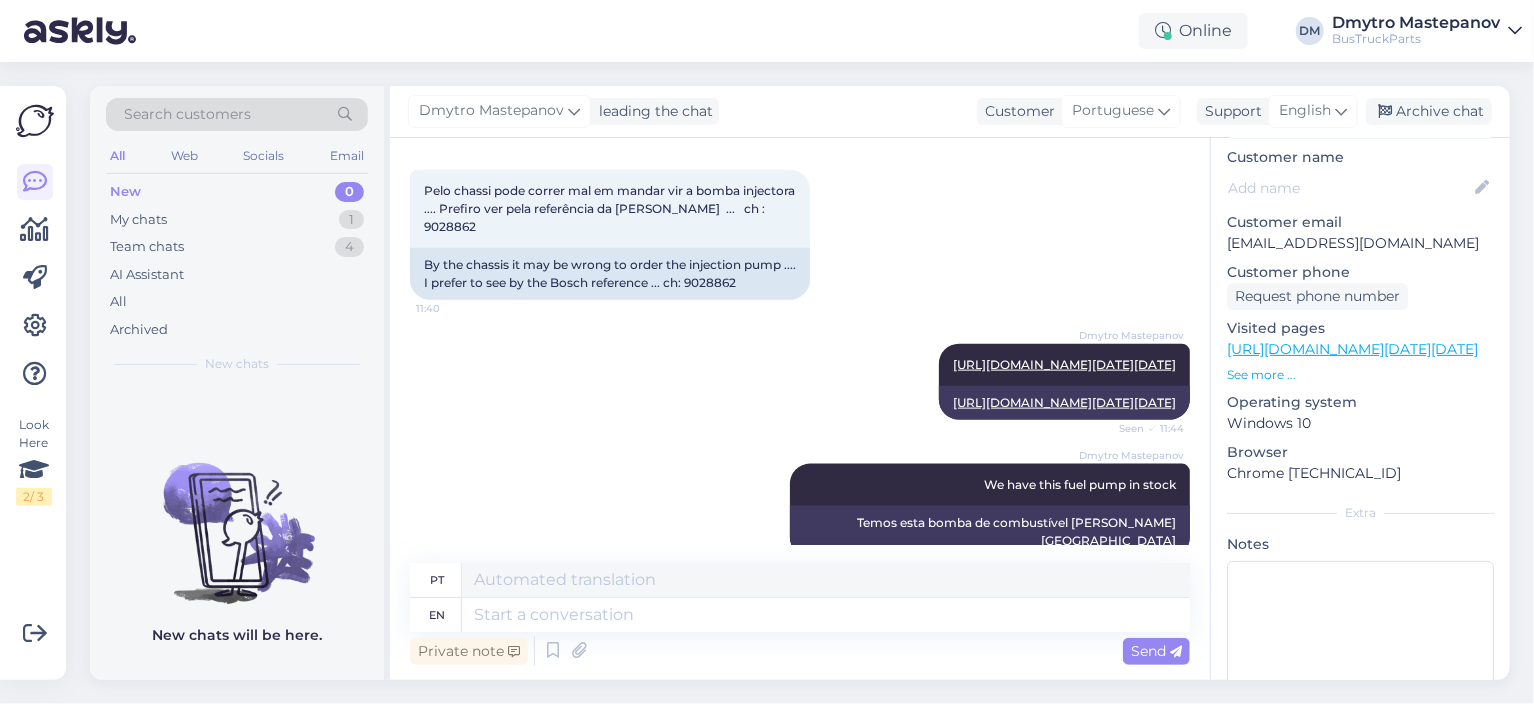 click on "See more ..." at bounding box center (1360, 375) 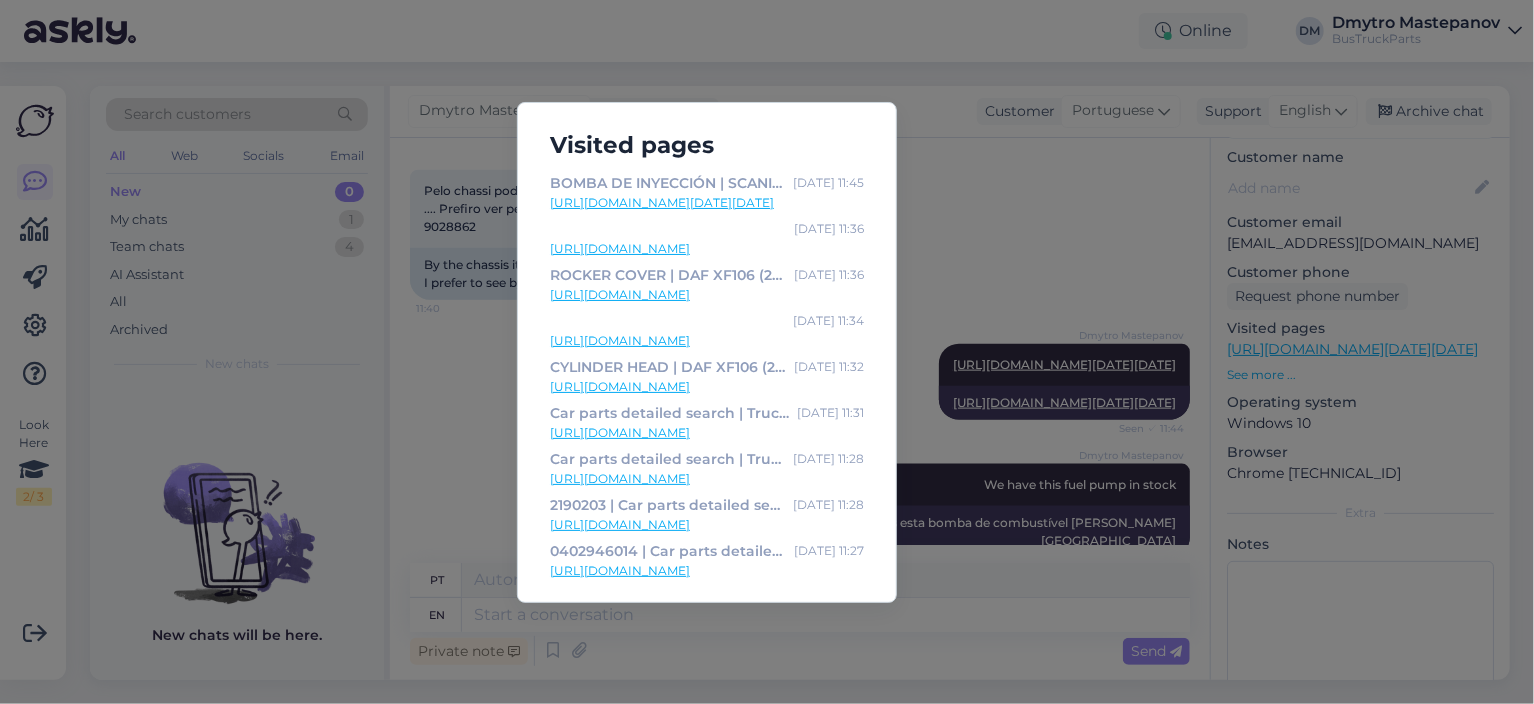 click on "Visited pages BOMBA DE INYECCIÓN | SCANIA 4-SERIES BUS ([DATE]-[DATE]), 2001, [1433297] (ID: TP1883496) | Depósito de restos de camiones y autobuses y repuestos | TruckParts Eesti OÜ | TruckParts Eesti OÜ [DATE] 11:45  [URL][DOMAIN_NAME][DATE][DATE] [DATE] 11:36  [URL][DOMAIN_NAME] ROCKER COVER | DAF XF106 (2014-), 2018, [2272049] (ID: TP1898567) | Truck and bus wreck yard & spare parts | TruckParts Eesti OÜ | TruckParts [GEOGRAPHIC_DATA] OÜ [DATE] 11:36  [URL][DOMAIN_NAME] [DATE] 11:34  [DATE] 11:32  Car parts detailed search | TruckParts [GEOGRAPHIC_DATA] OÜ [DATE] 11:31  Car parts detailed search | TruckParts Eesti OÜ" at bounding box center [767, 352] 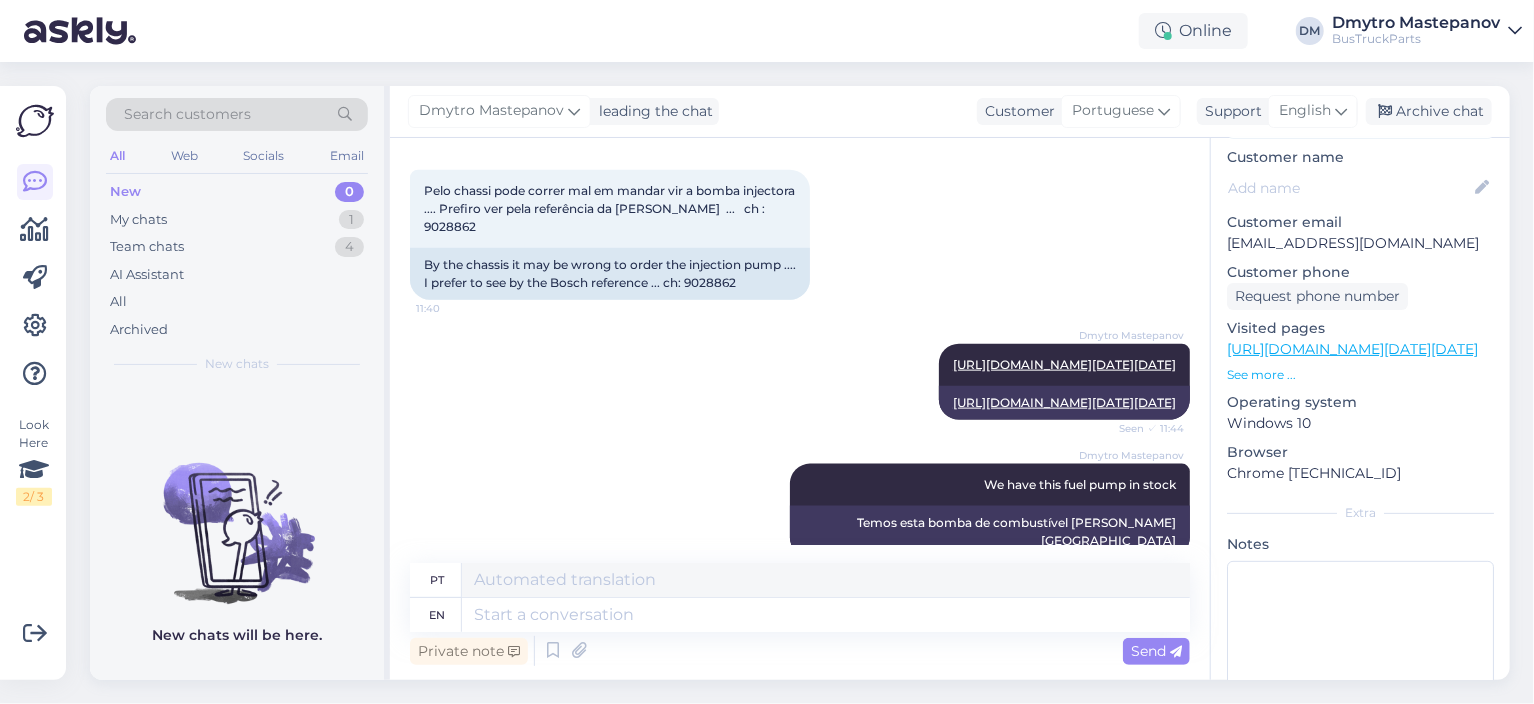 scroll, scrollTop: 1602, scrollLeft: 0, axis: vertical 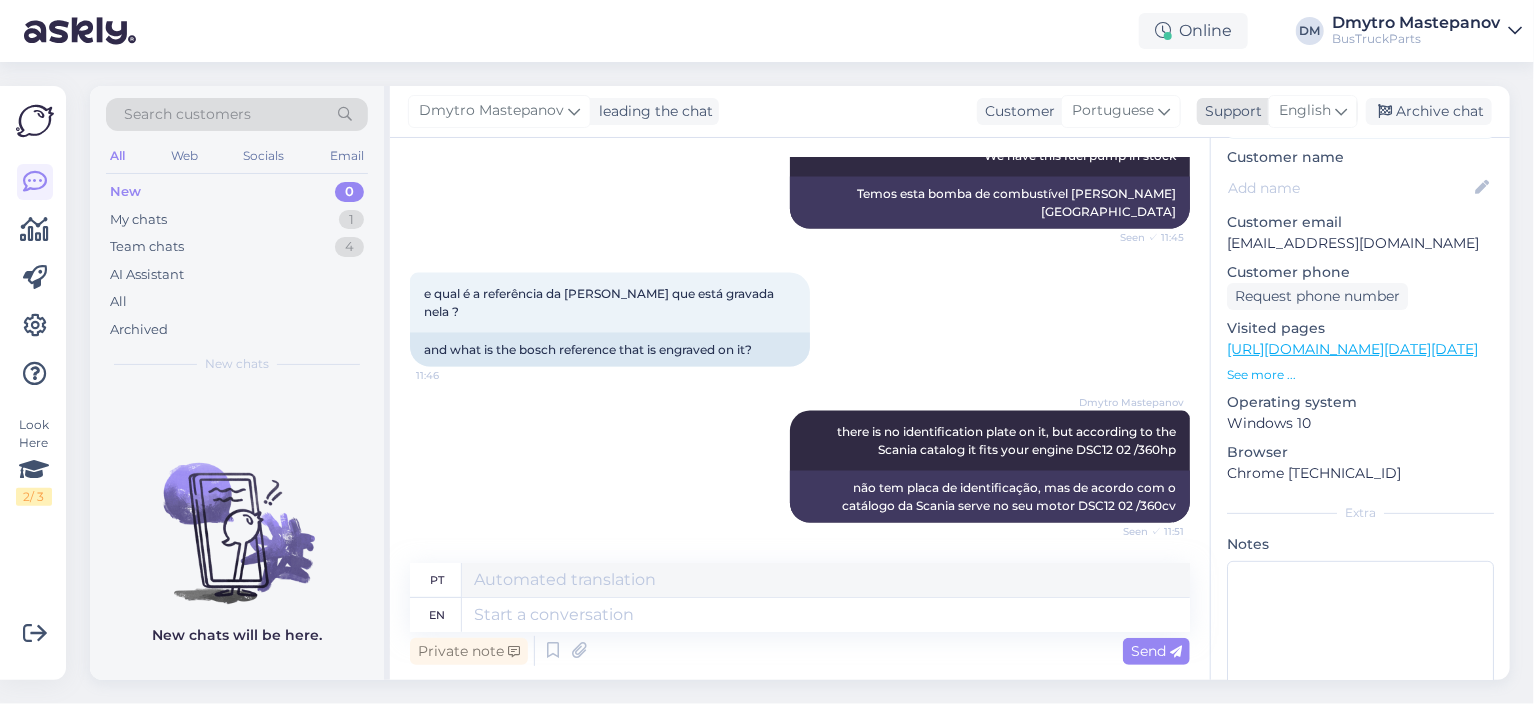 click at bounding box center (1341, 111) 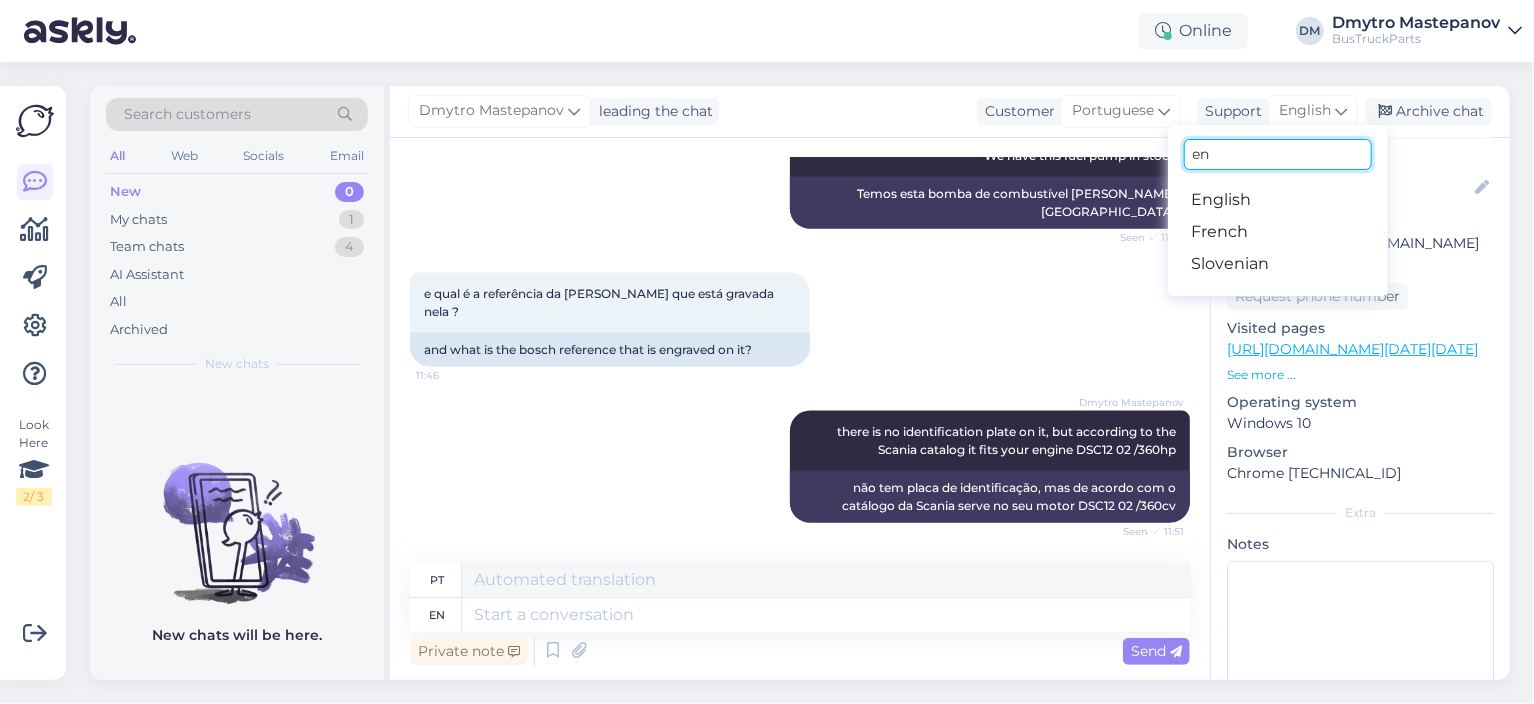 click on "en" at bounding box center [1278, 154] 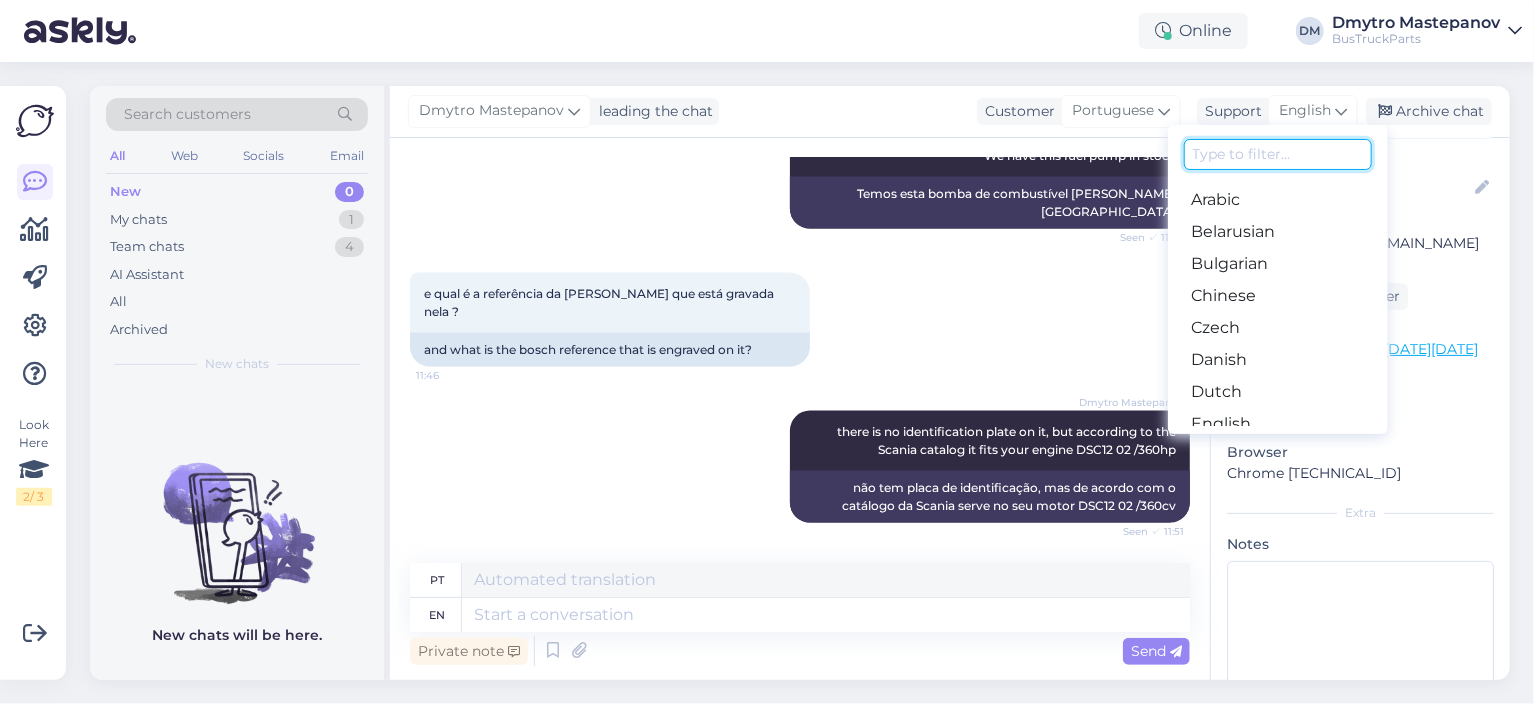 type on "h" 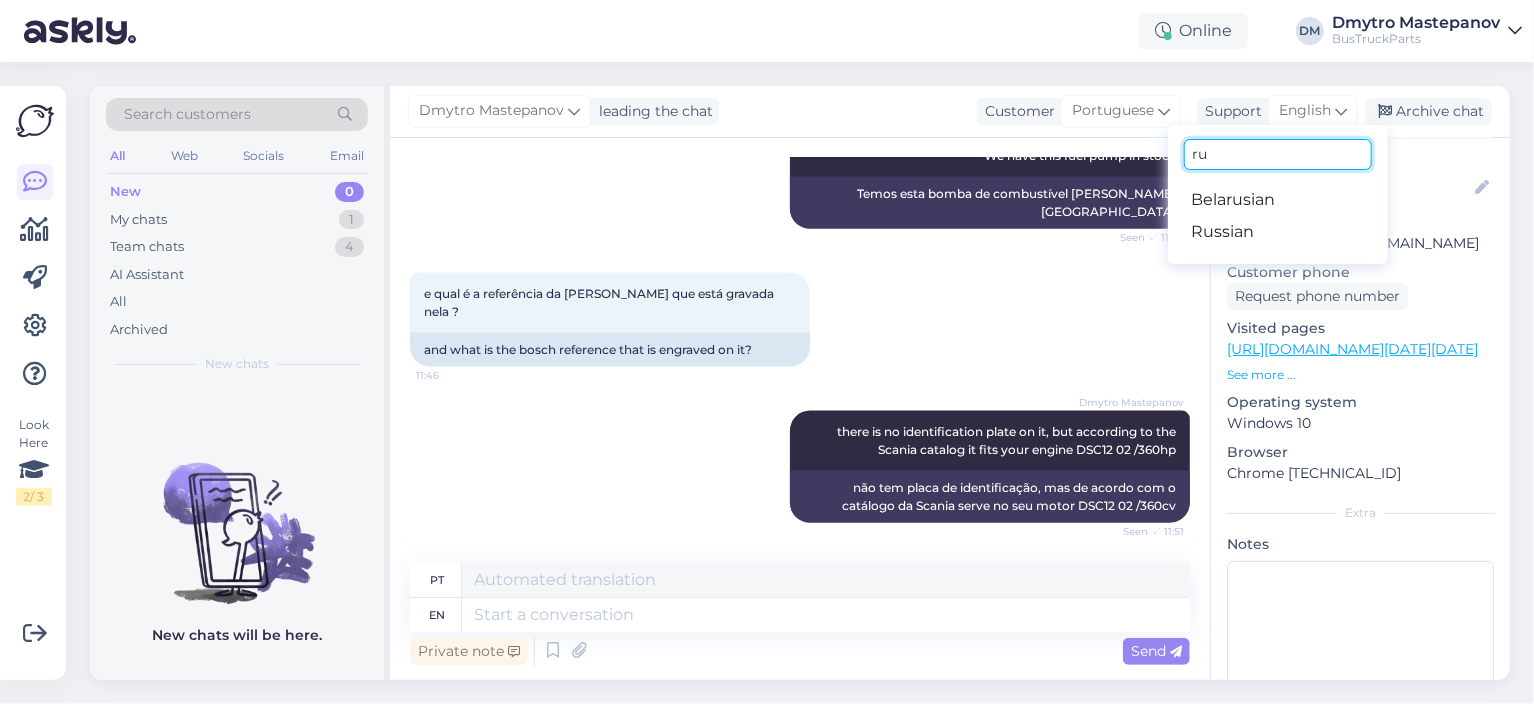 type on "r" 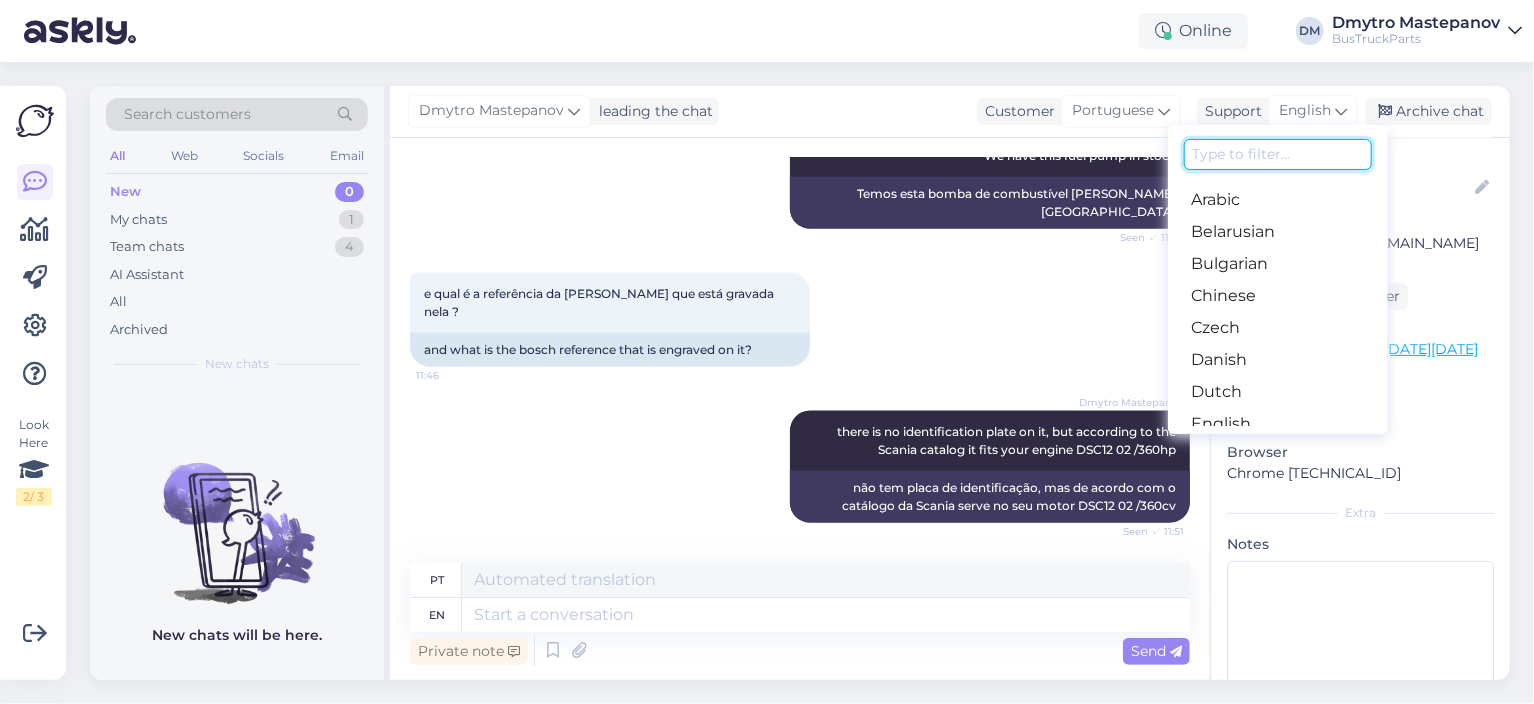 type 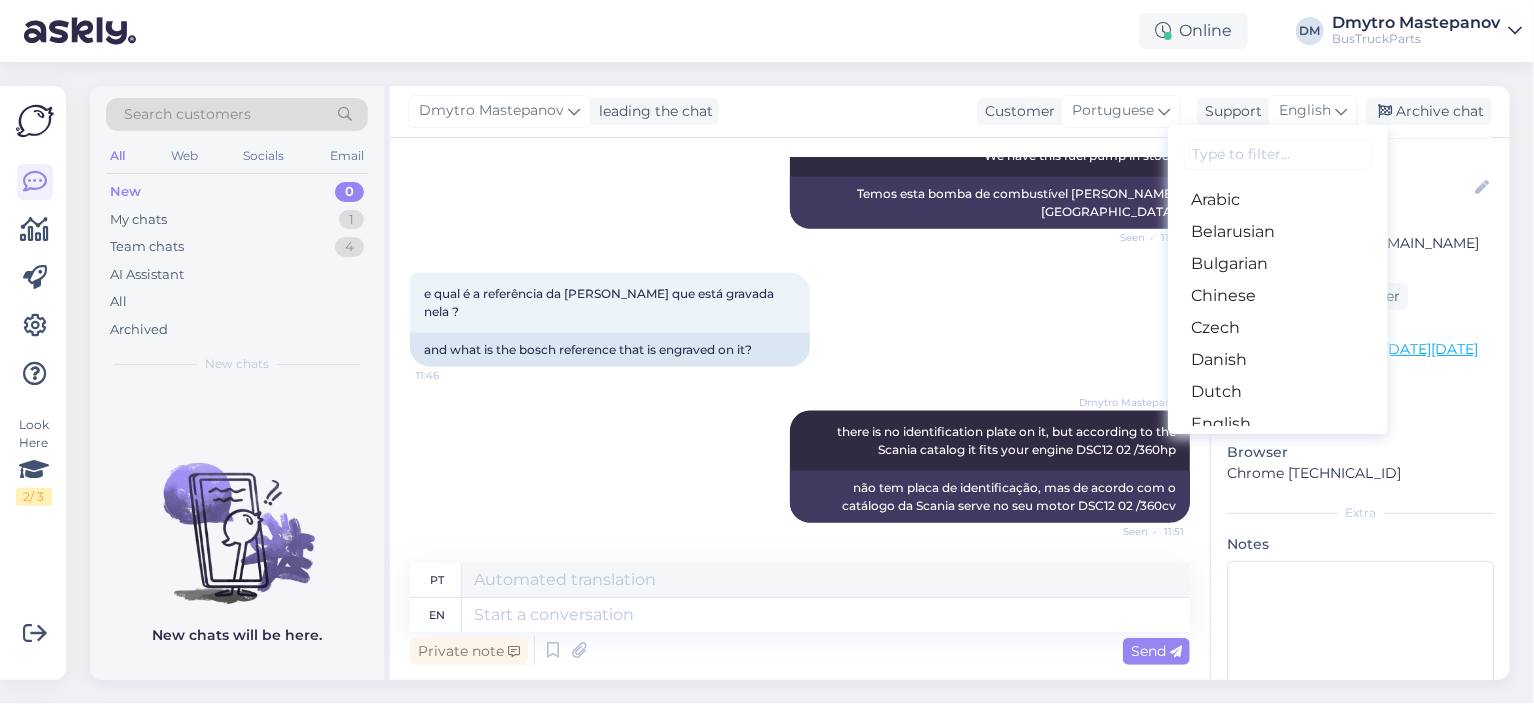 click on "[PERSON_NAME] We have this fuel pump in stock Seen ✓ 11:45  Temos esta bomba de combustível [PERSON_NAME][GEOGRAPHIC_DATA]" at bounding box center [800, 182] 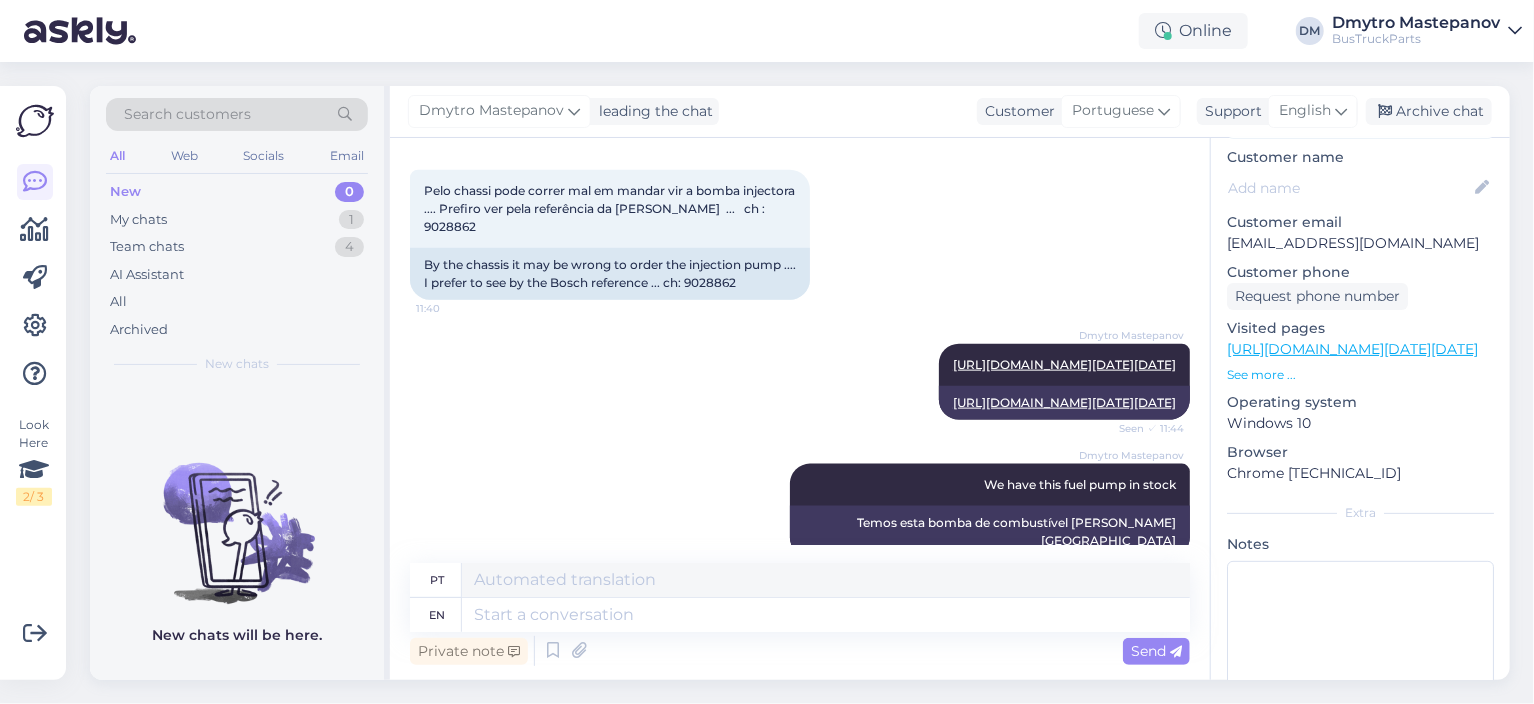scroll, scrollTop: 1602, scrollLeft: 0, axis: vertical 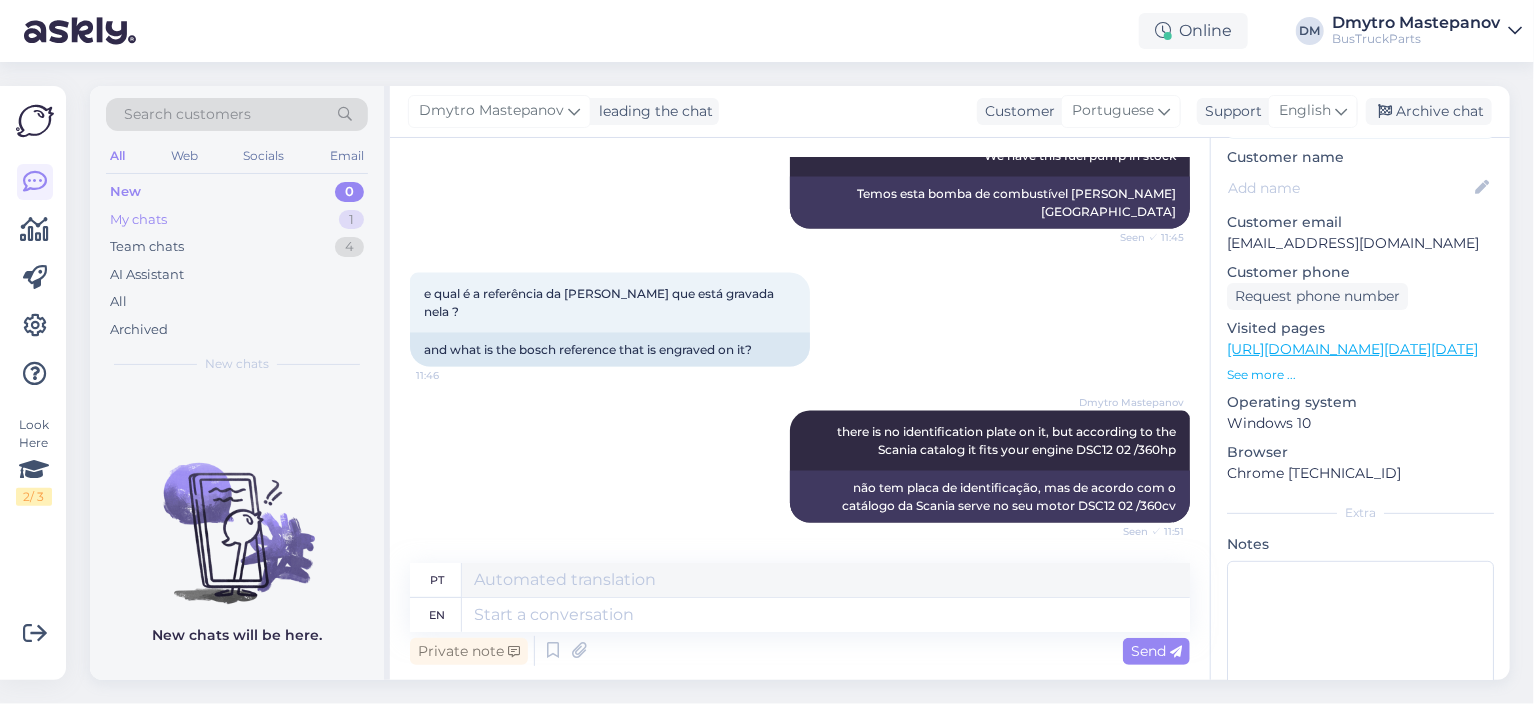click on "My chats" at bounding box center [138, 220] 